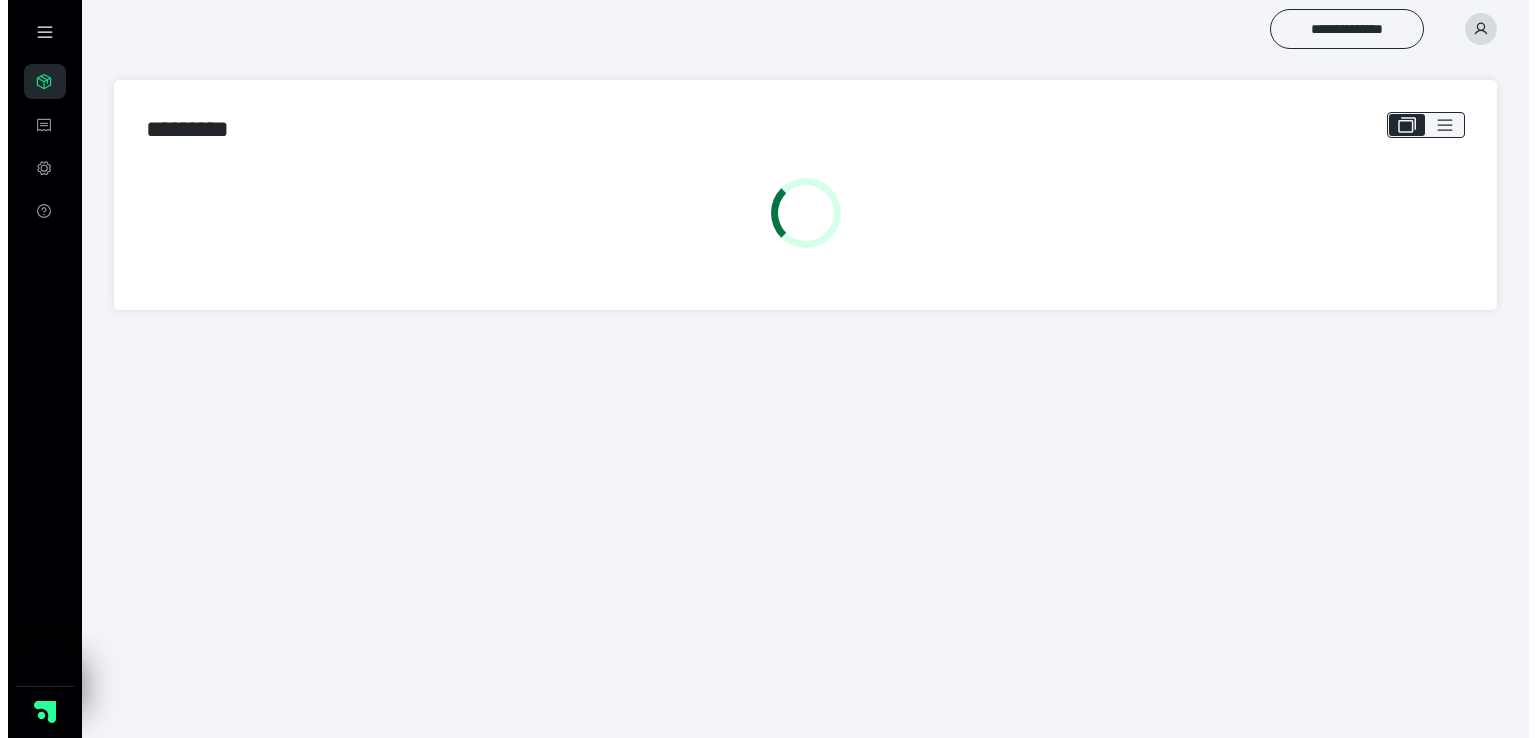 scroll, scrollTop: 0, scrollLeft: 0, axis: both 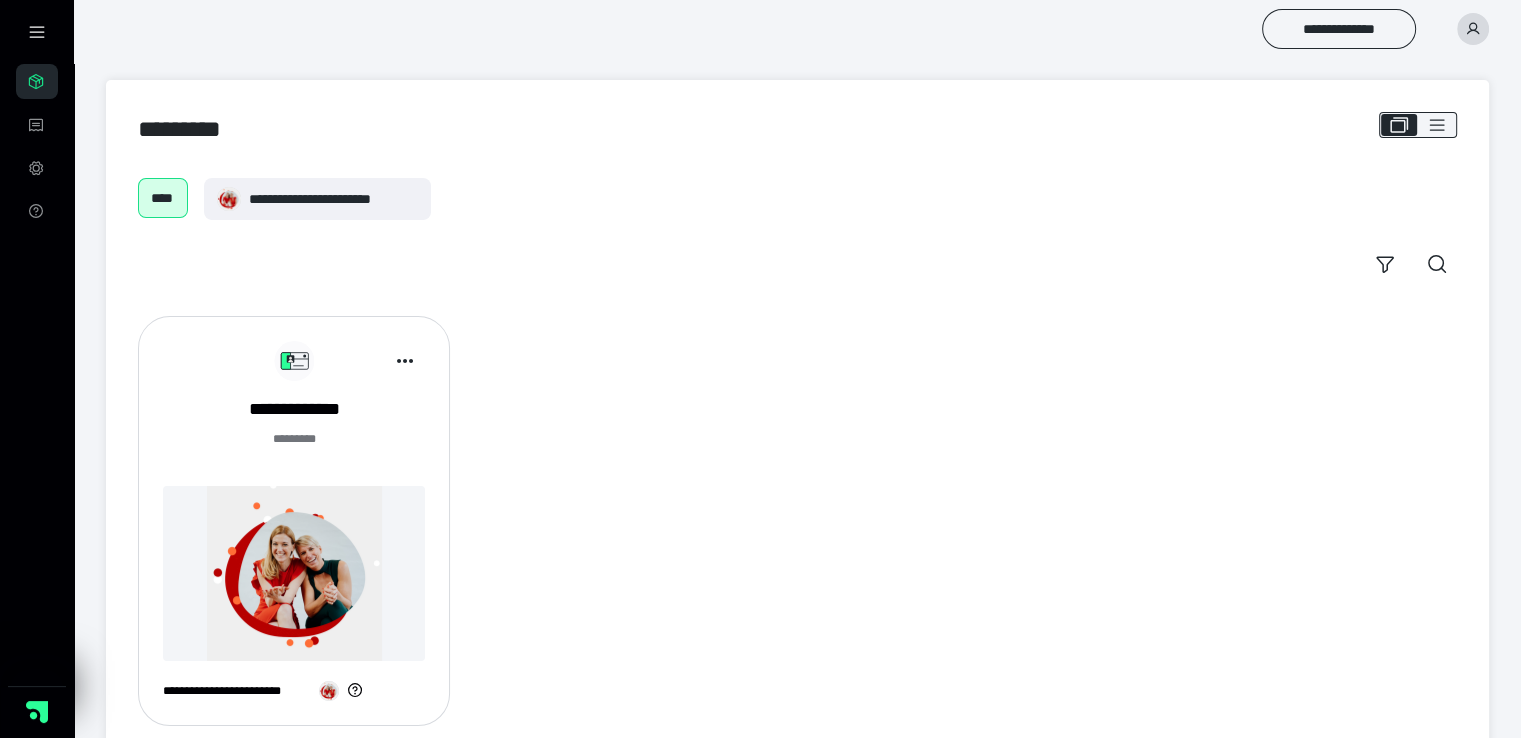 click at bounding box center (294, 573) 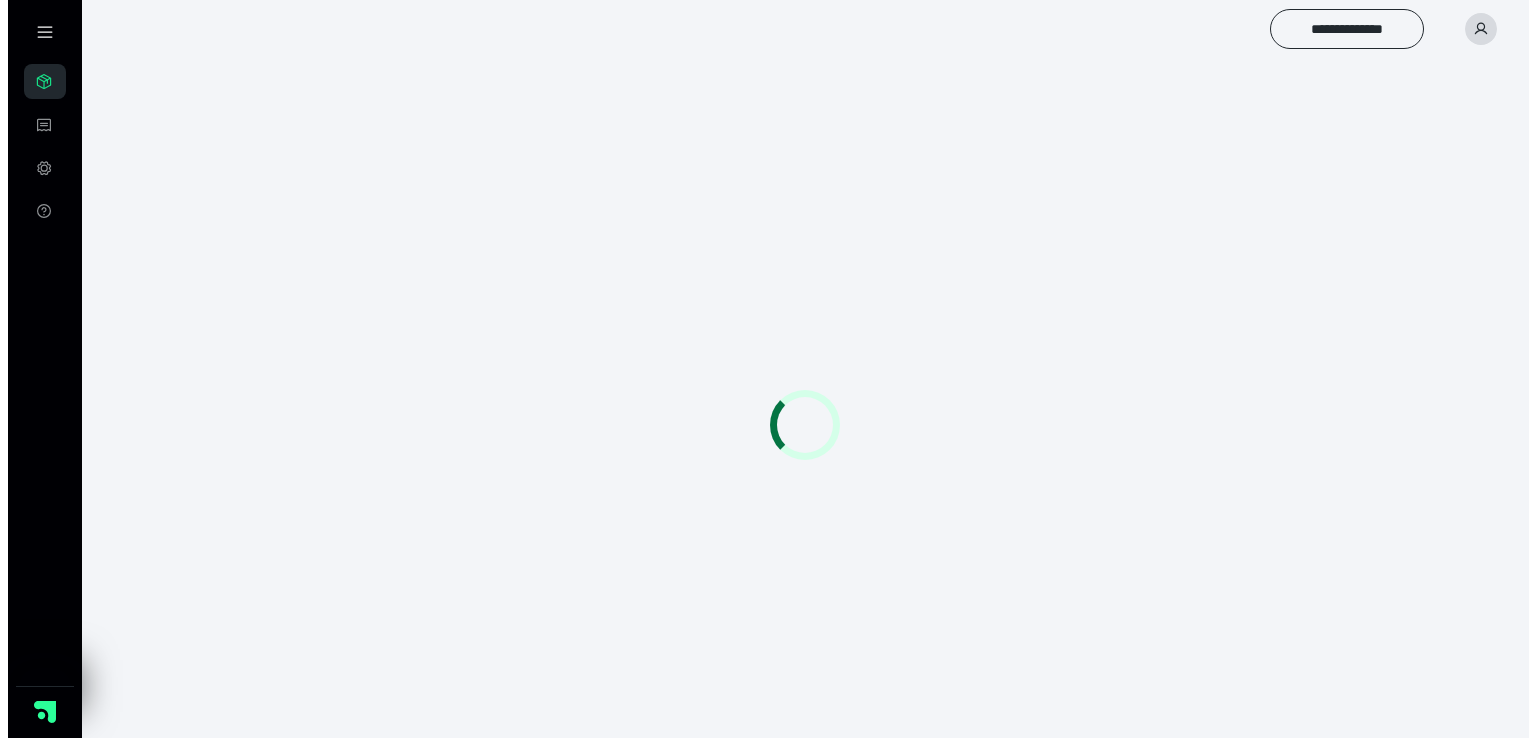 scroll, scrollTop: 0, scrollLeft: 0, axis: both 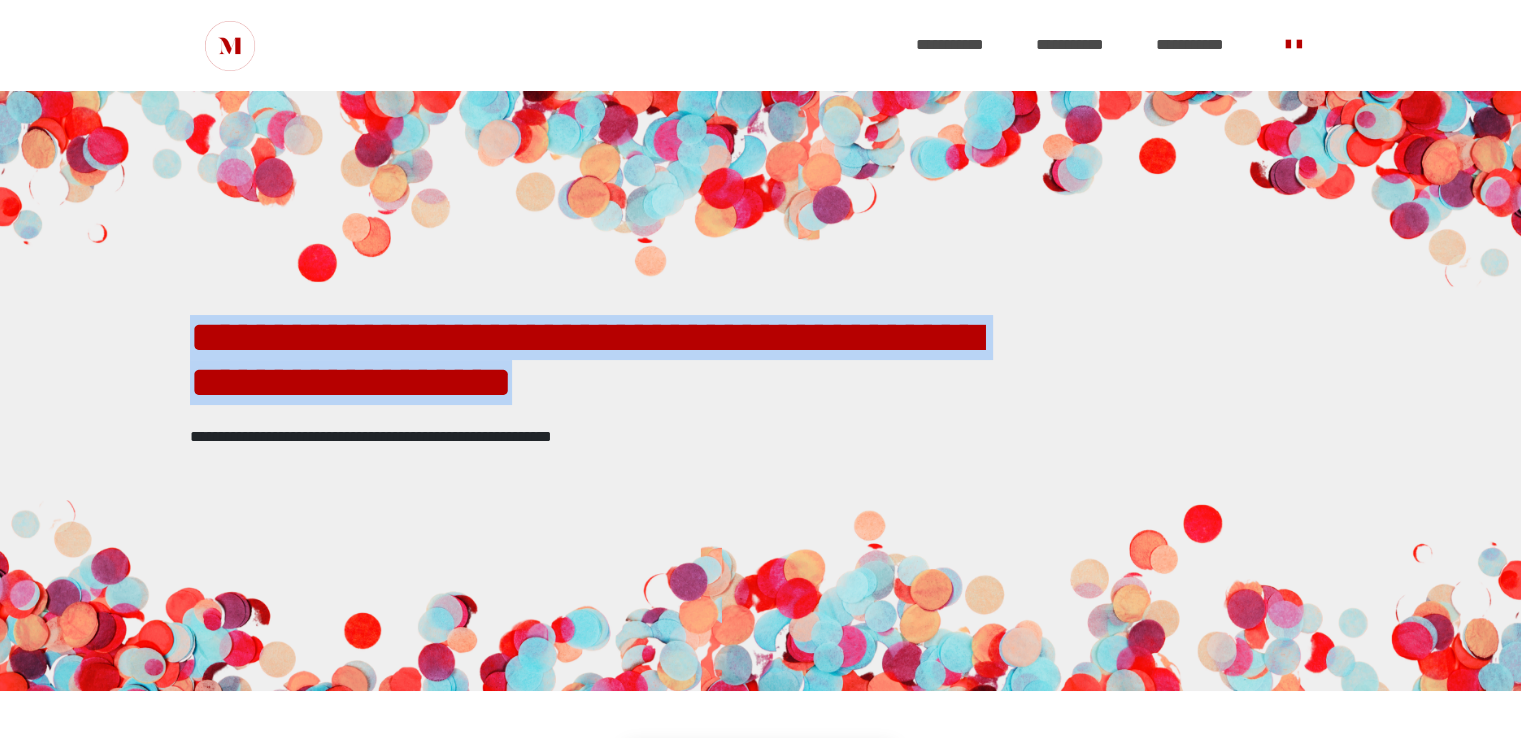 drag, startPoint x: 192, startPoint y: 346, endPoint x: 960, endPoint y: 421, distance: 771.65344 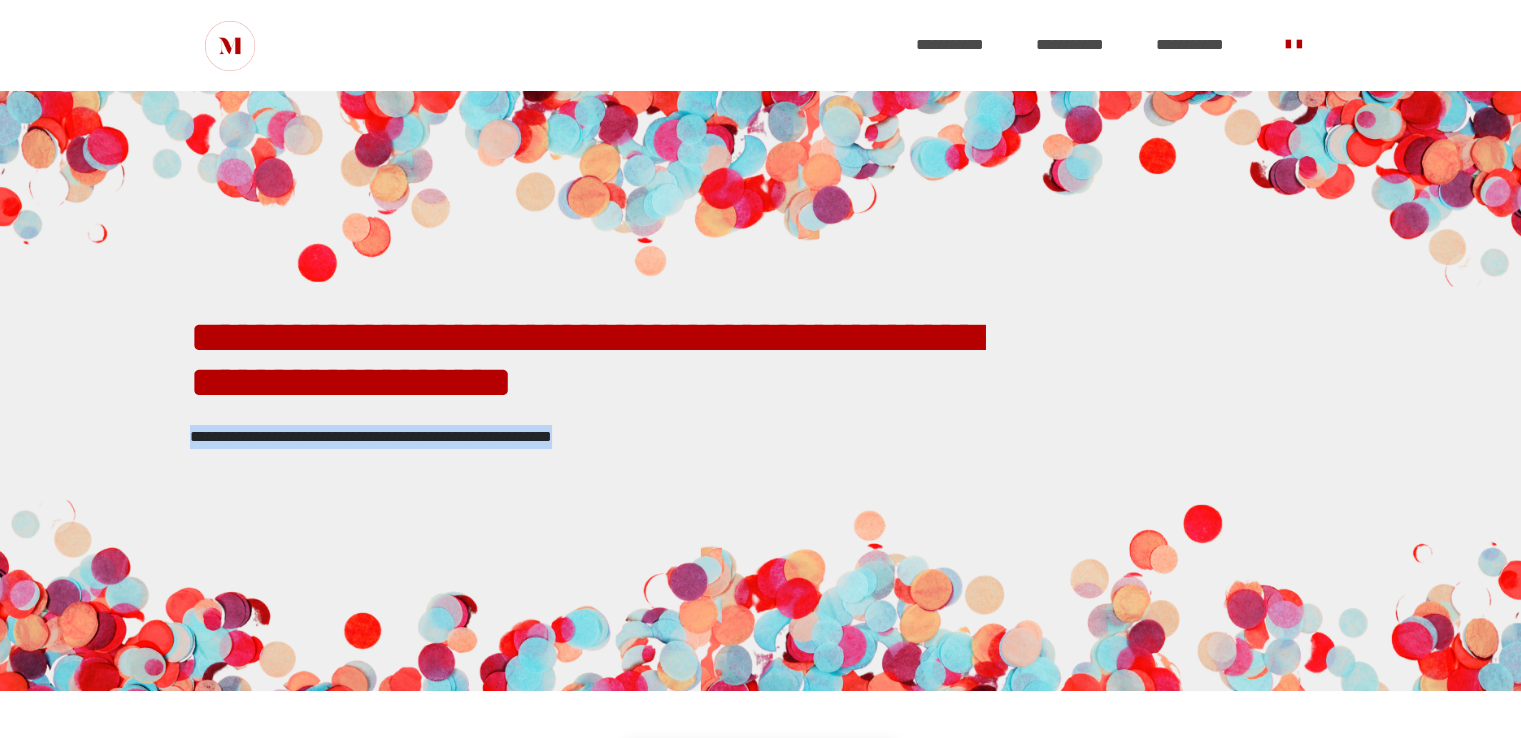 drag, startPoint x: 191, startPoint y: 436, endPoint x: 685, endPoint y: 447, distance: 494.12247 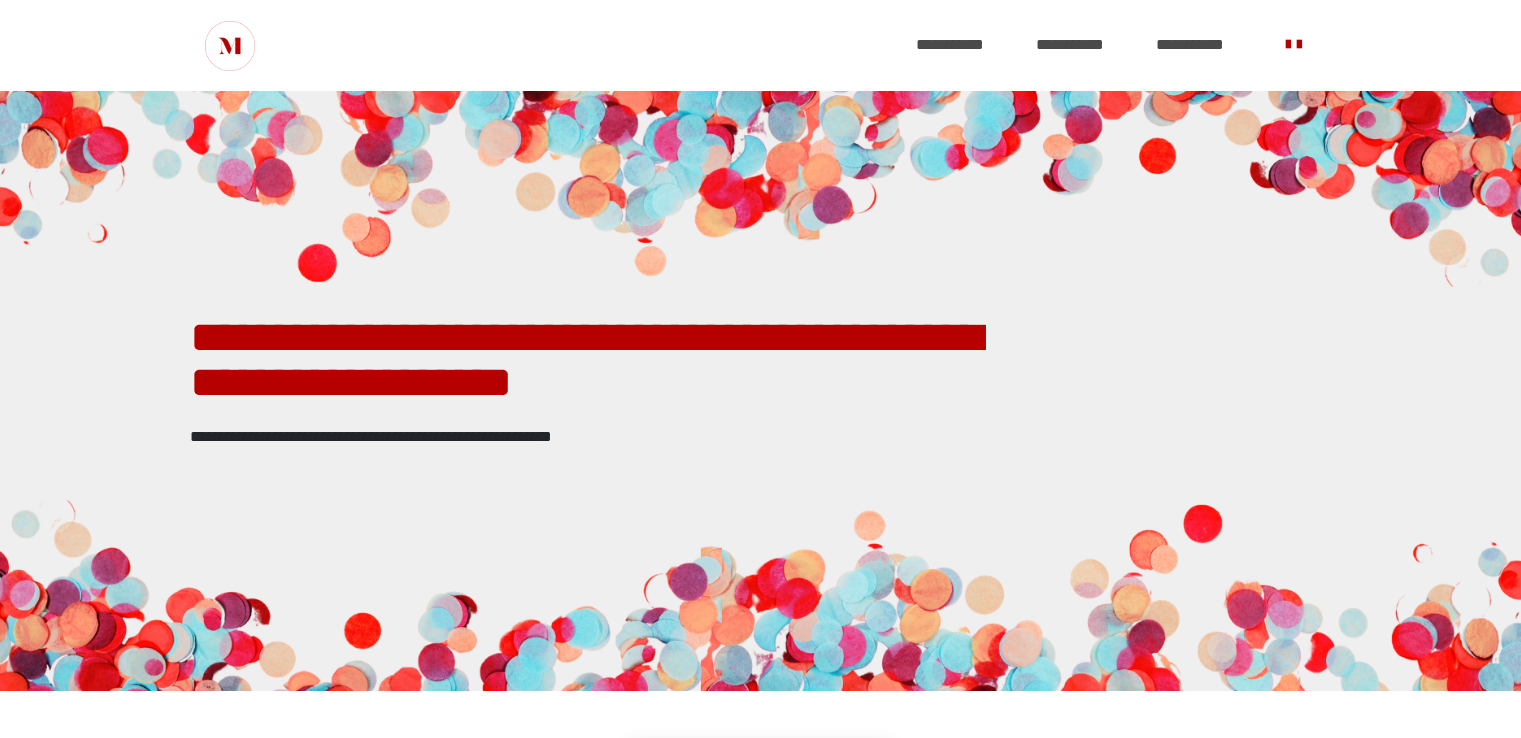 click at bounding box center (760, 391) 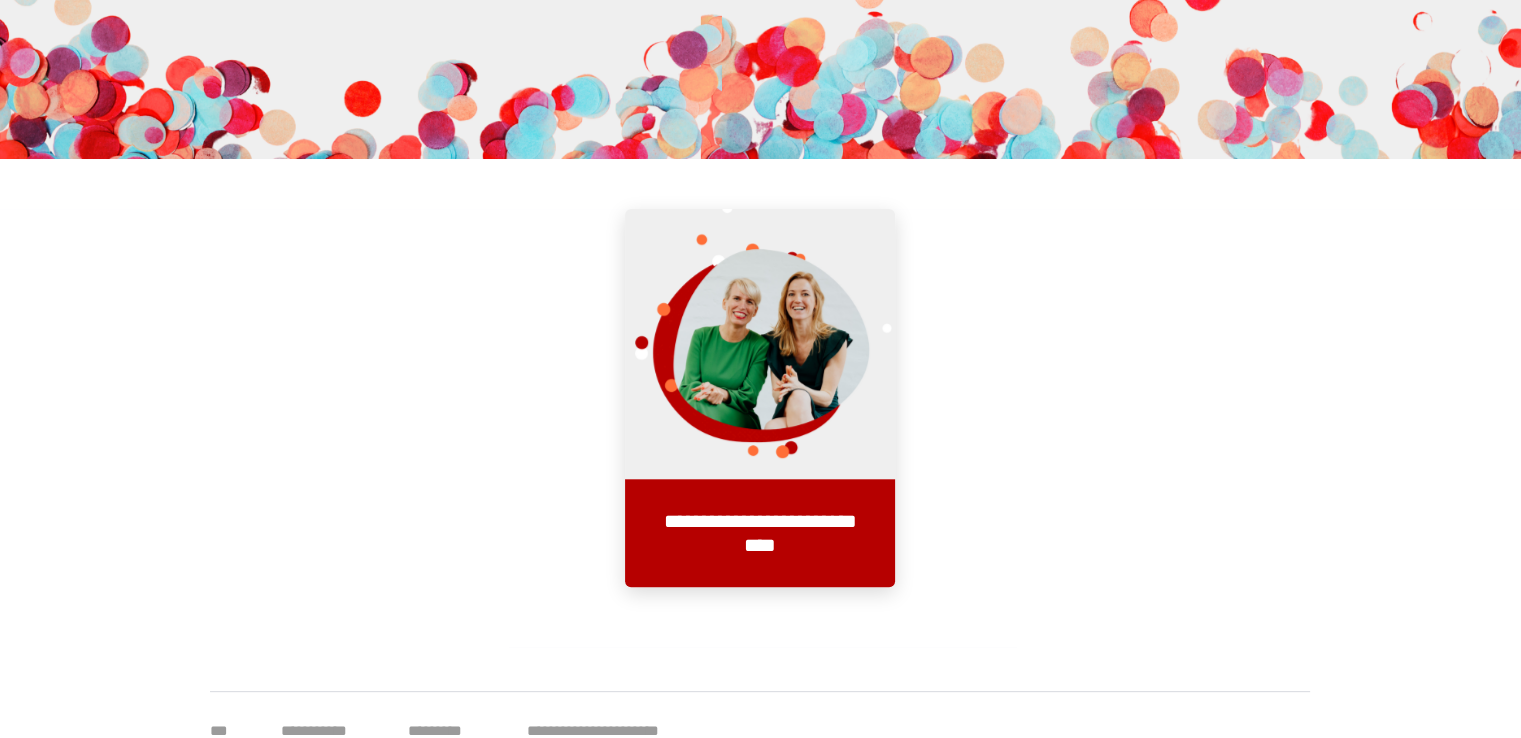 scroll, scrollTop: 560, scrollLeft: 0, axis: vertical 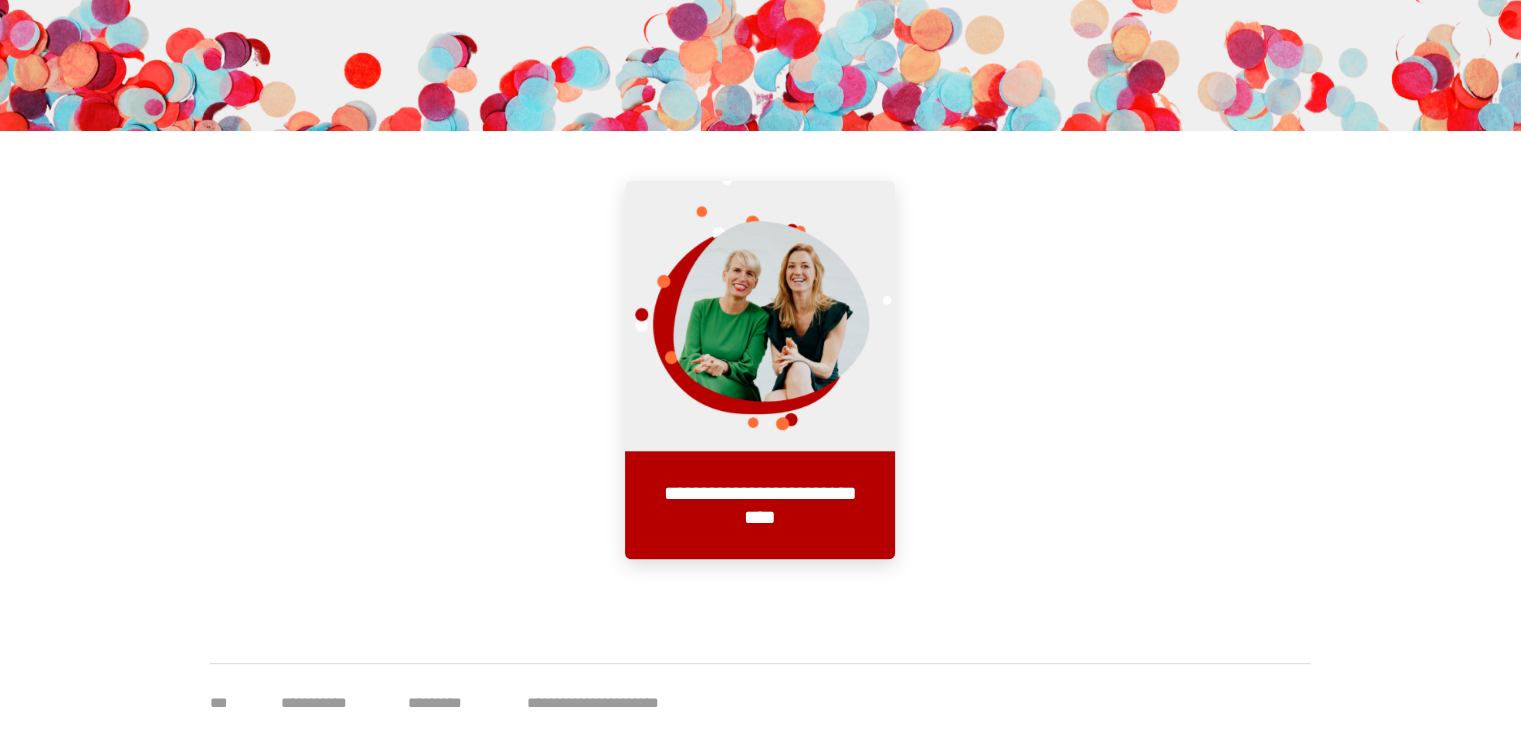 click on "**********" at bounding box center (760, 400) 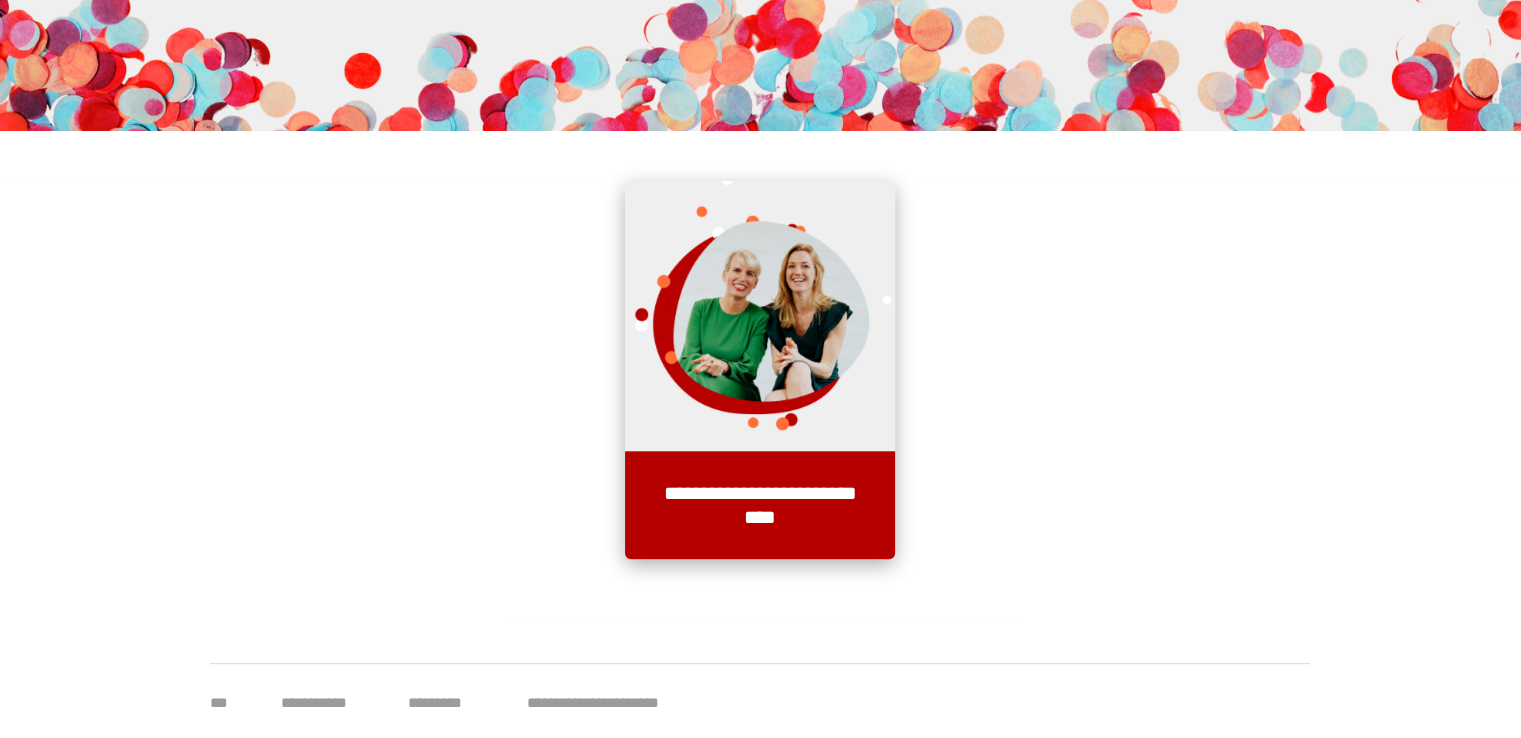 click at bounding box center (760, 316) 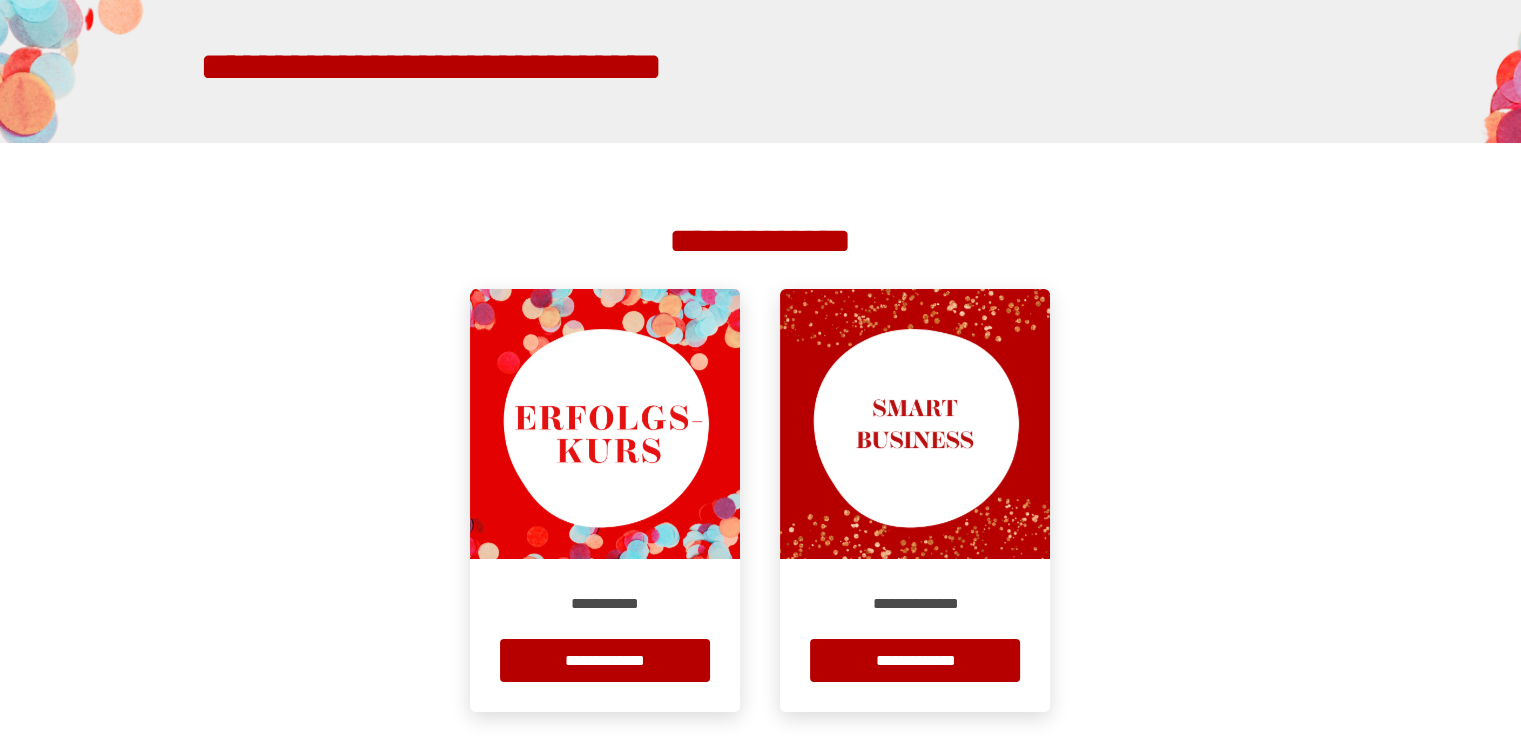 scroll, scrollTop: 262, scrollLeft: 0, axis: vertical 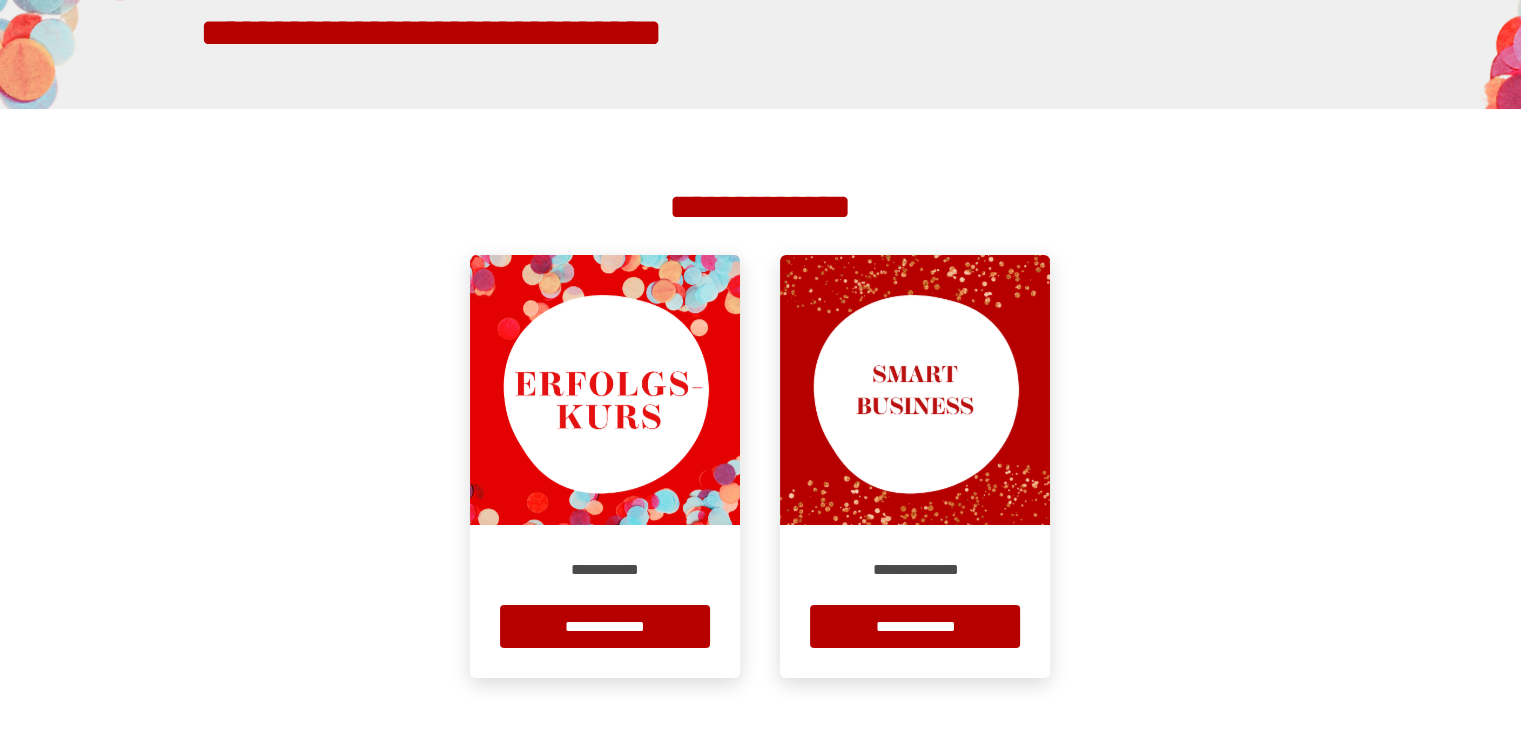 click at bounding box center [605, 390] 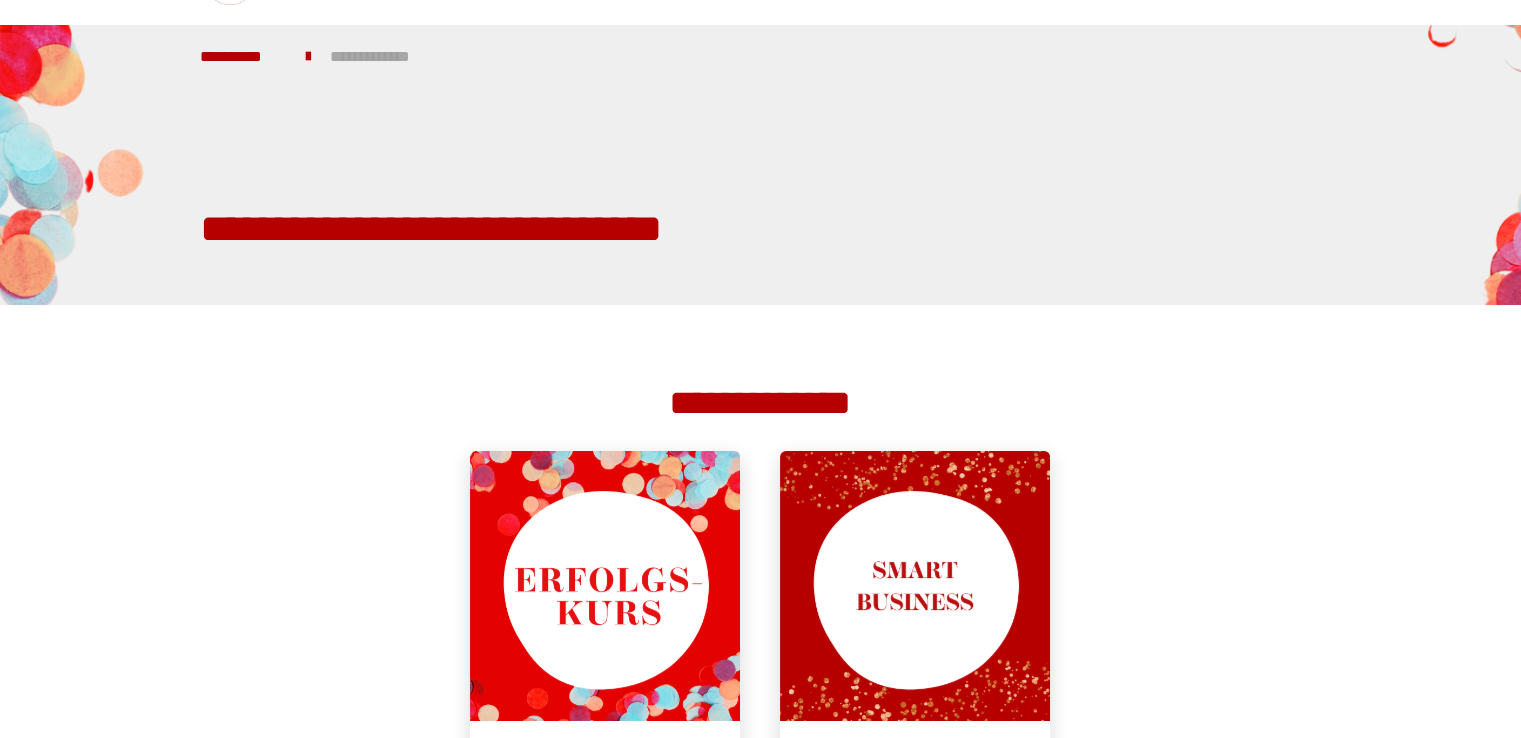 scroll, scrollTop: 0, scrollLeft: 0, axis: both 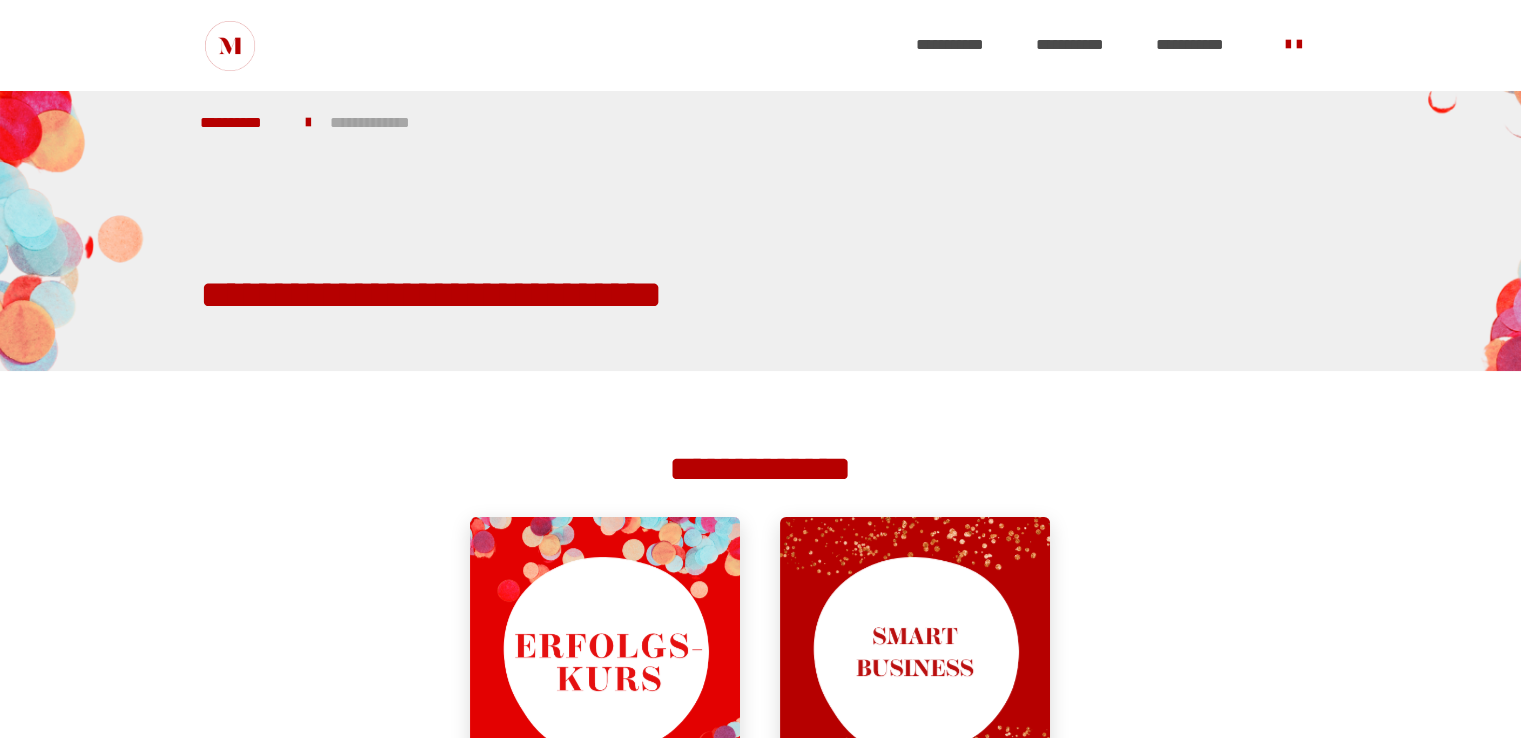 click at bounding box center [605, 652] 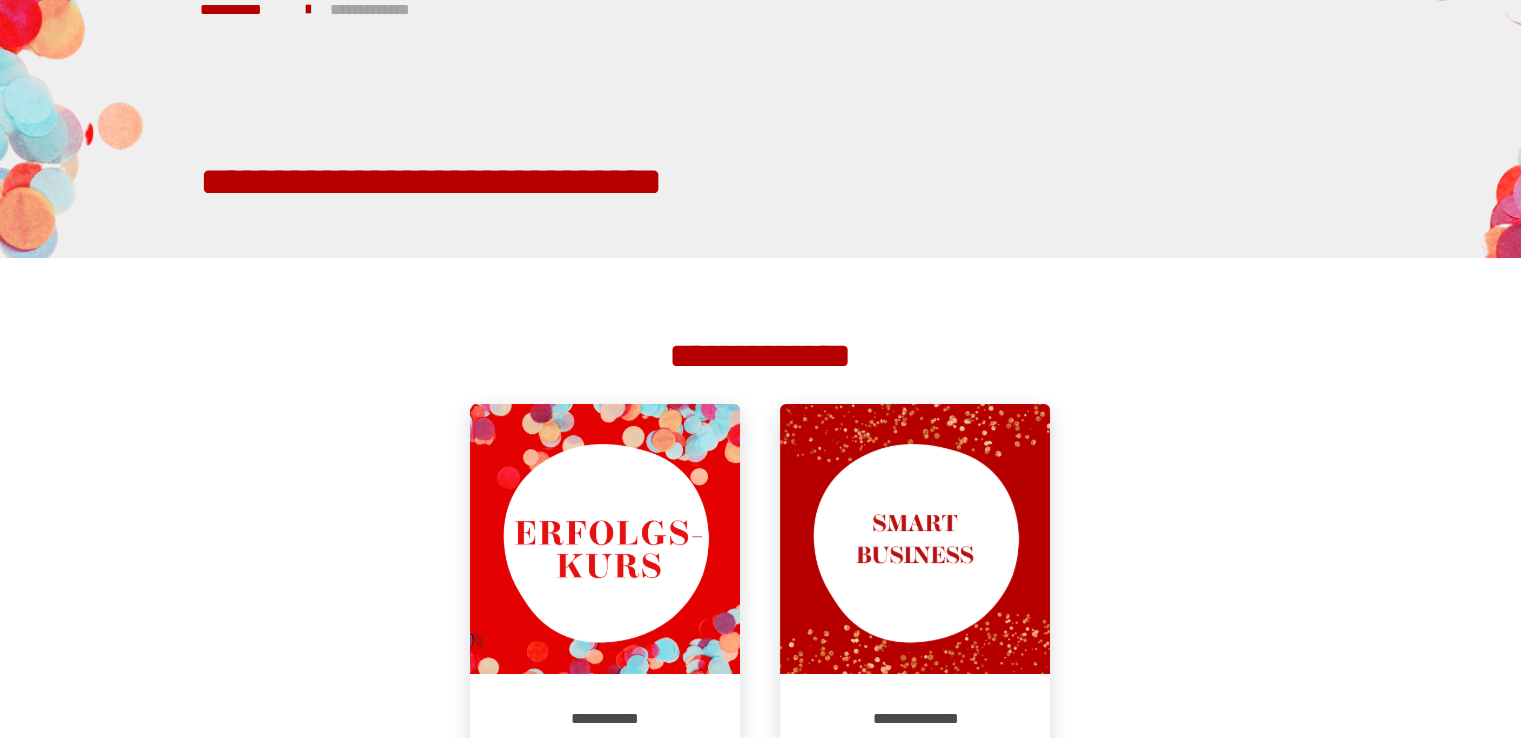 scroll, scrollTop: 262, scrollLeft: 0, axis: vertical 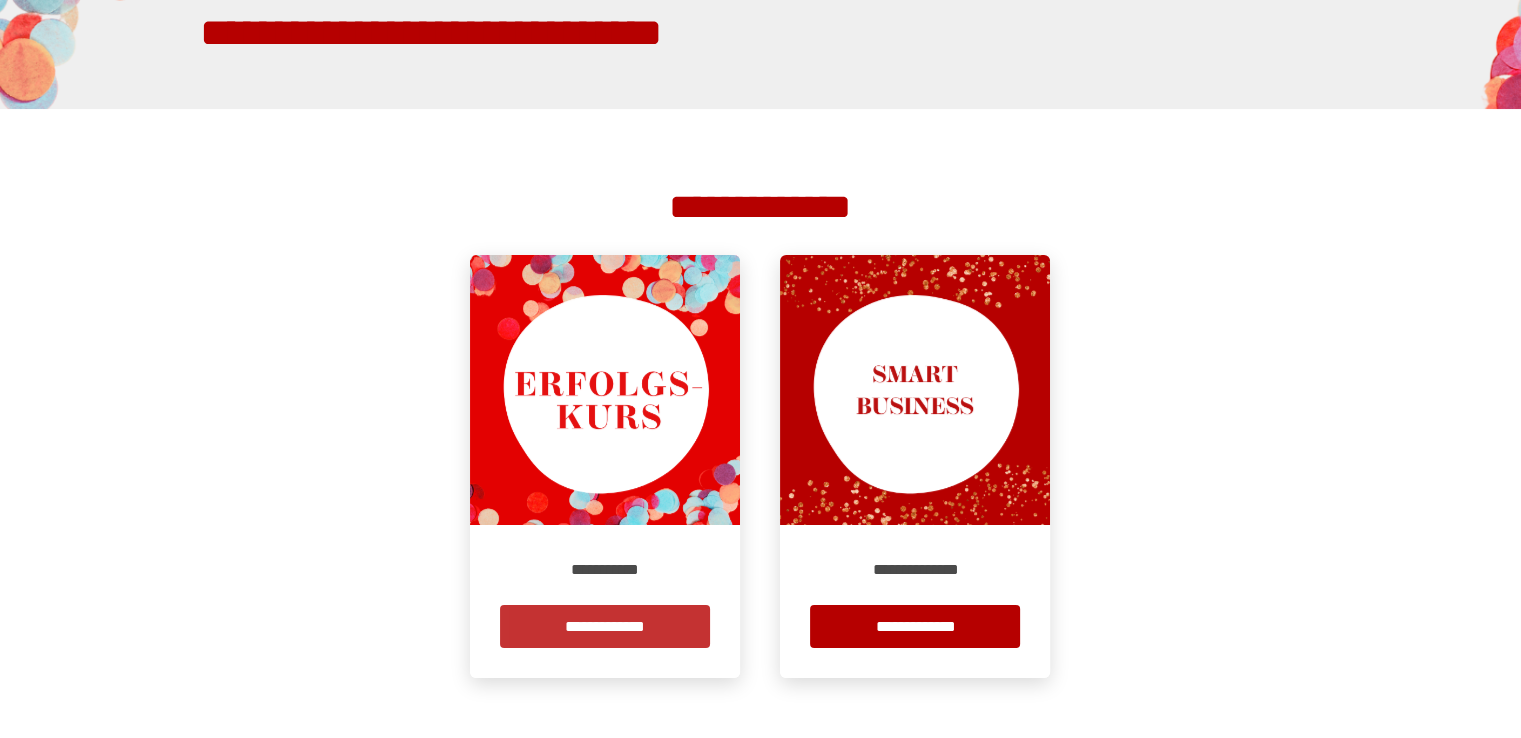 click on "**********" at bounding box center (605, 626) 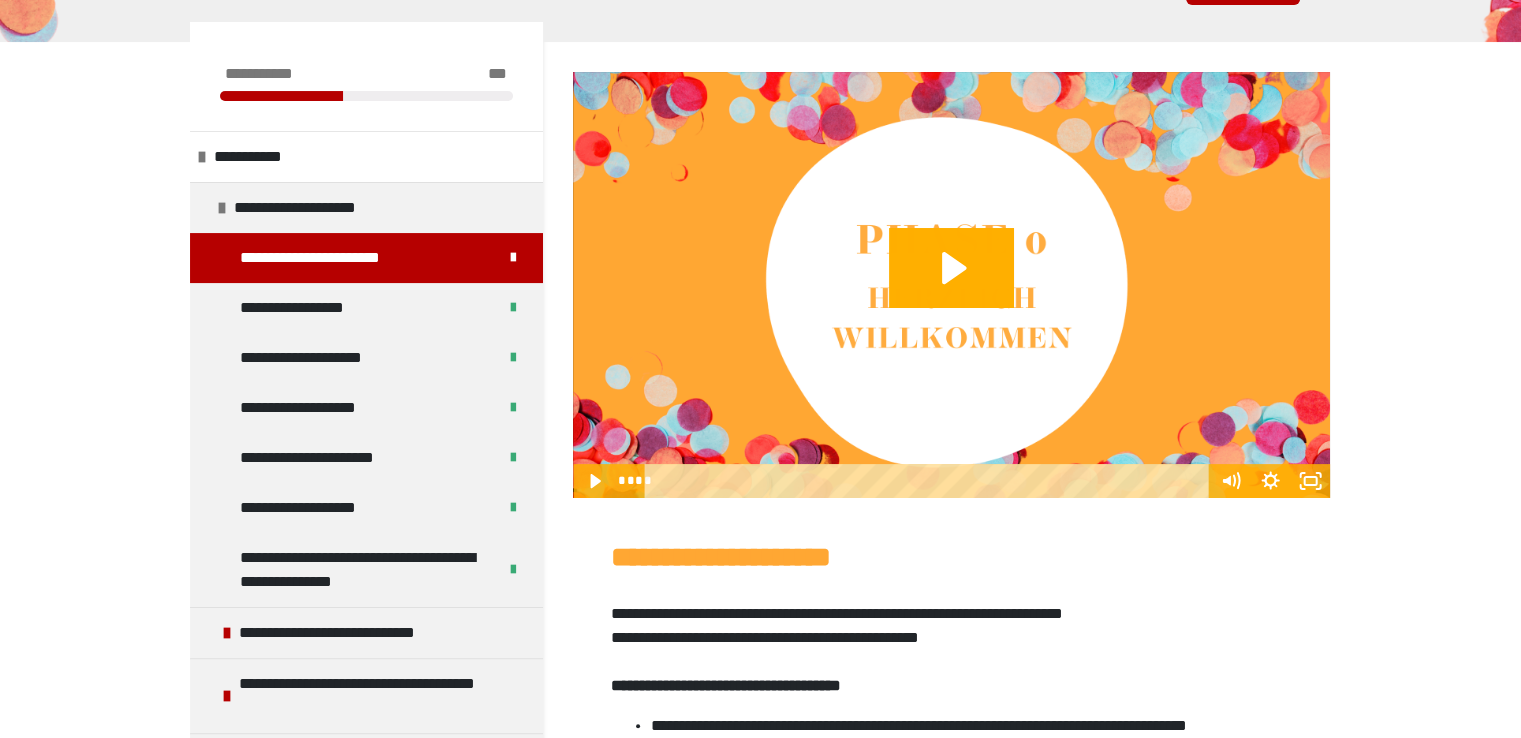 scroll, scrollTop: 300, scrollLeft: 0, axis: vertical 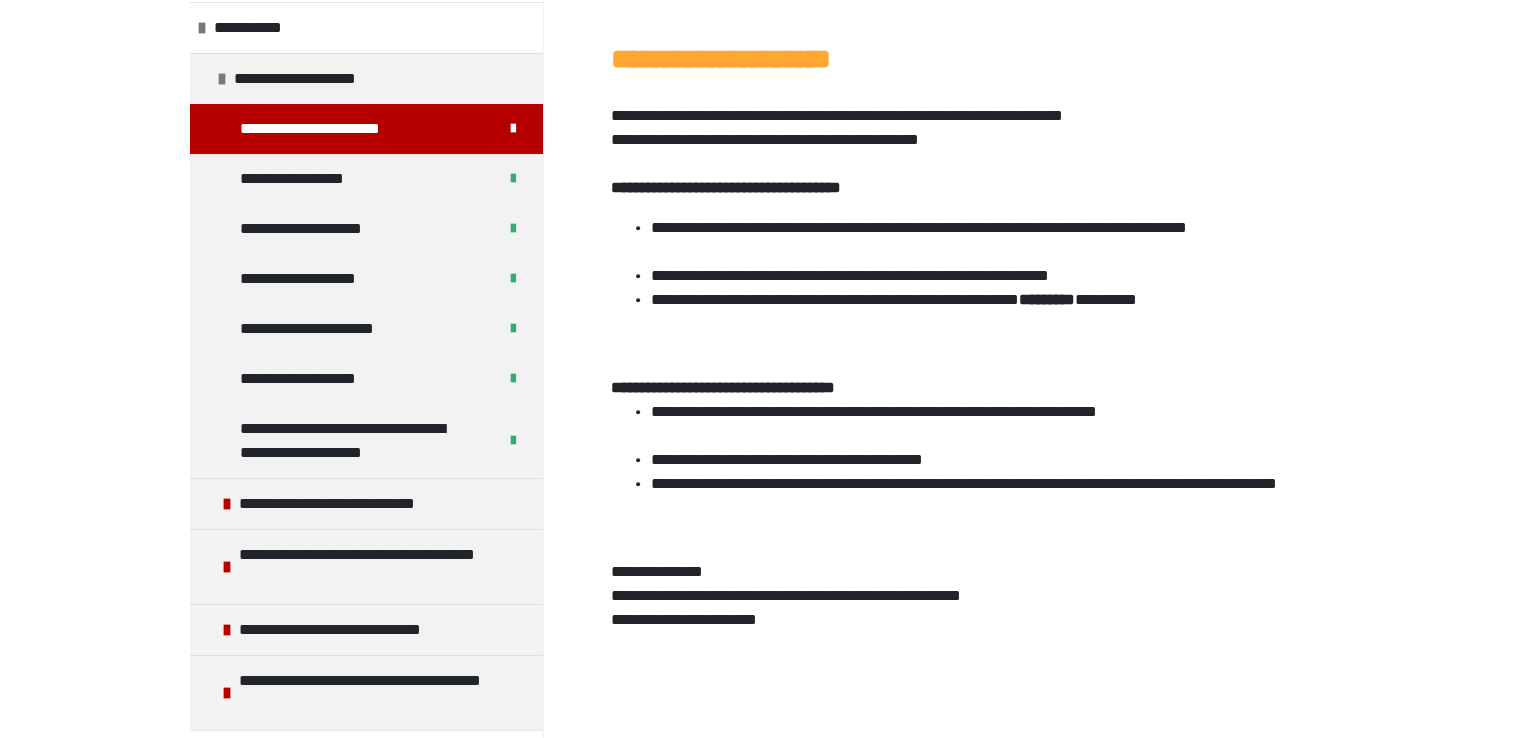click on "**********" at bounding box center (677, 59) 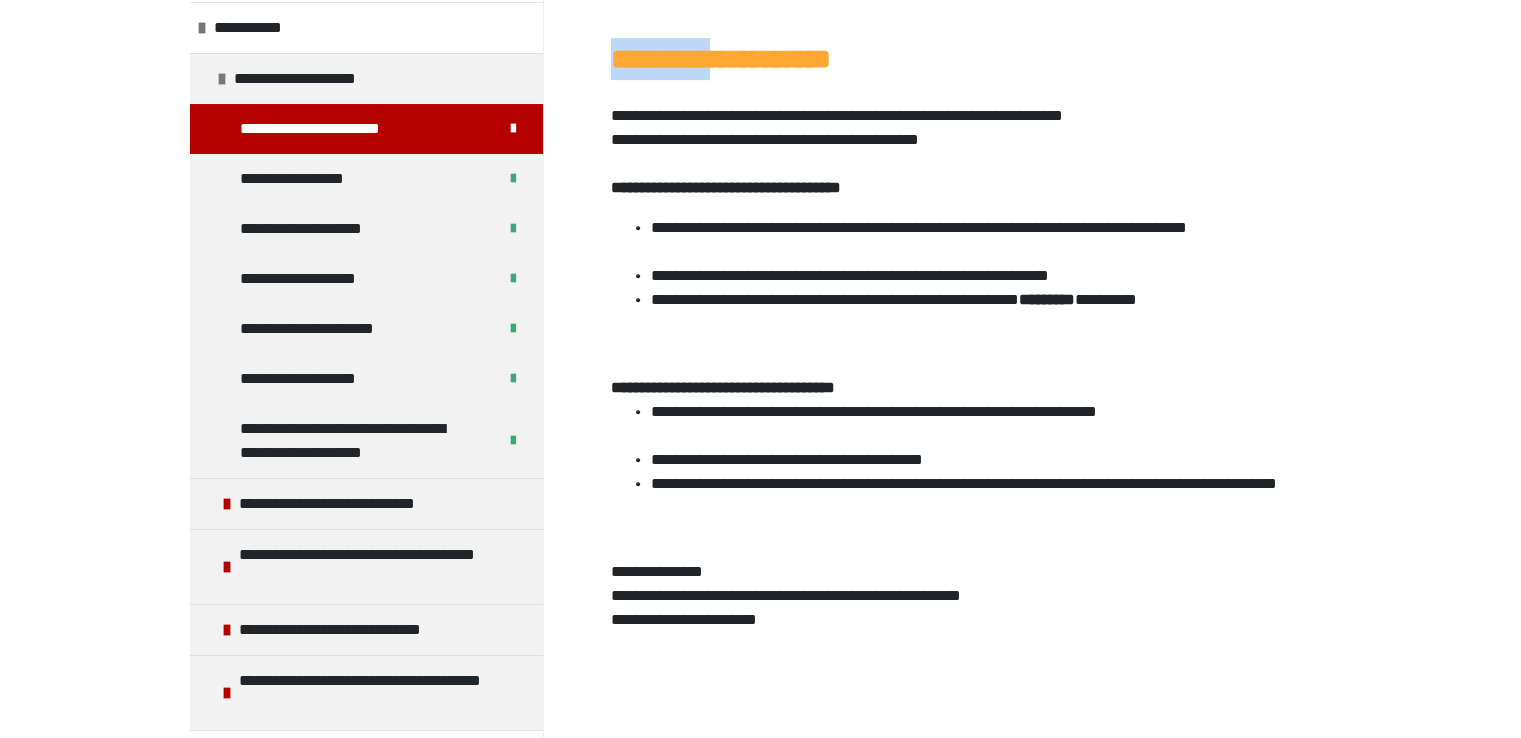 click on "**********" at bounding box center (677, 59) 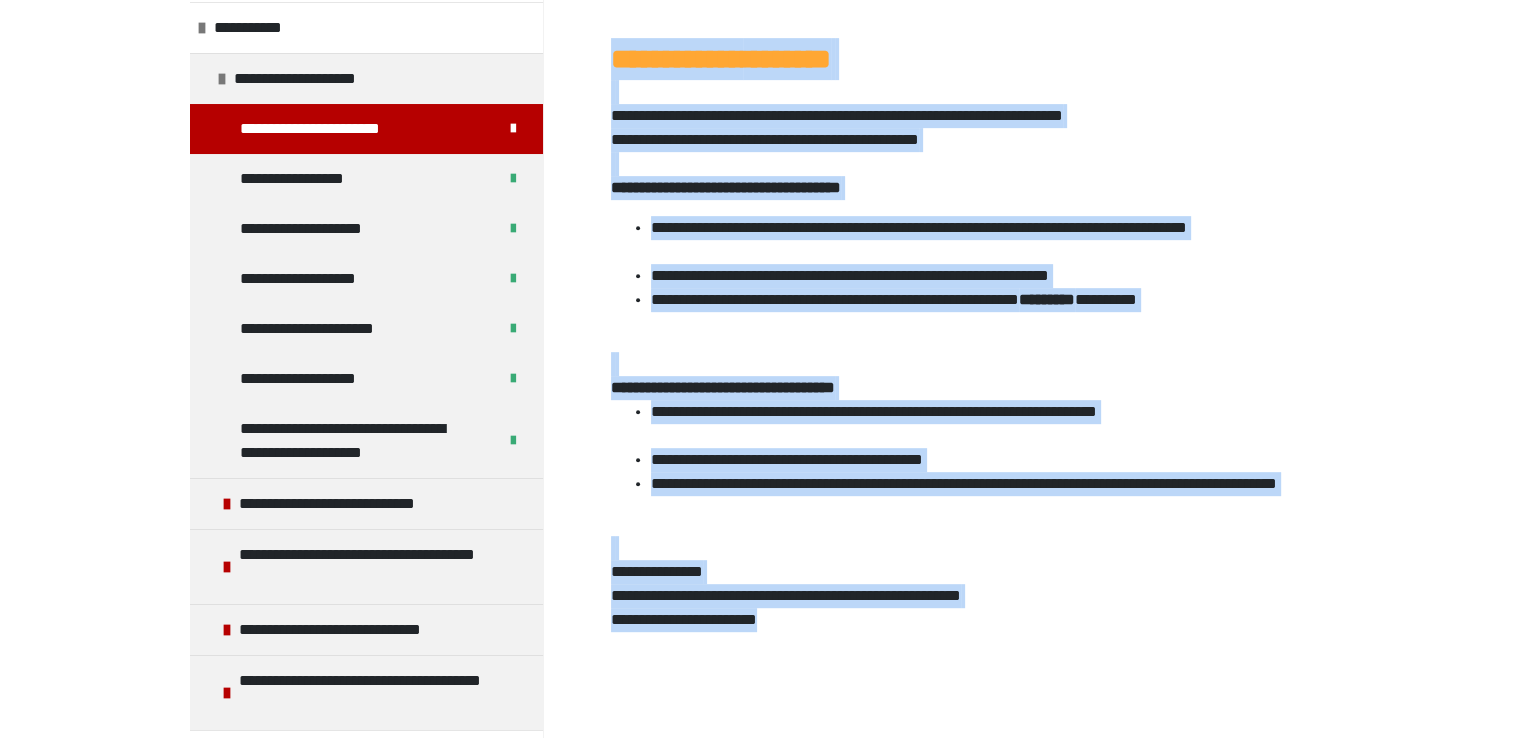 drag, startPoint x: 612, startPoint y: 64, endPoint x: 1024, endPoint y: 621, distance: 692.81525 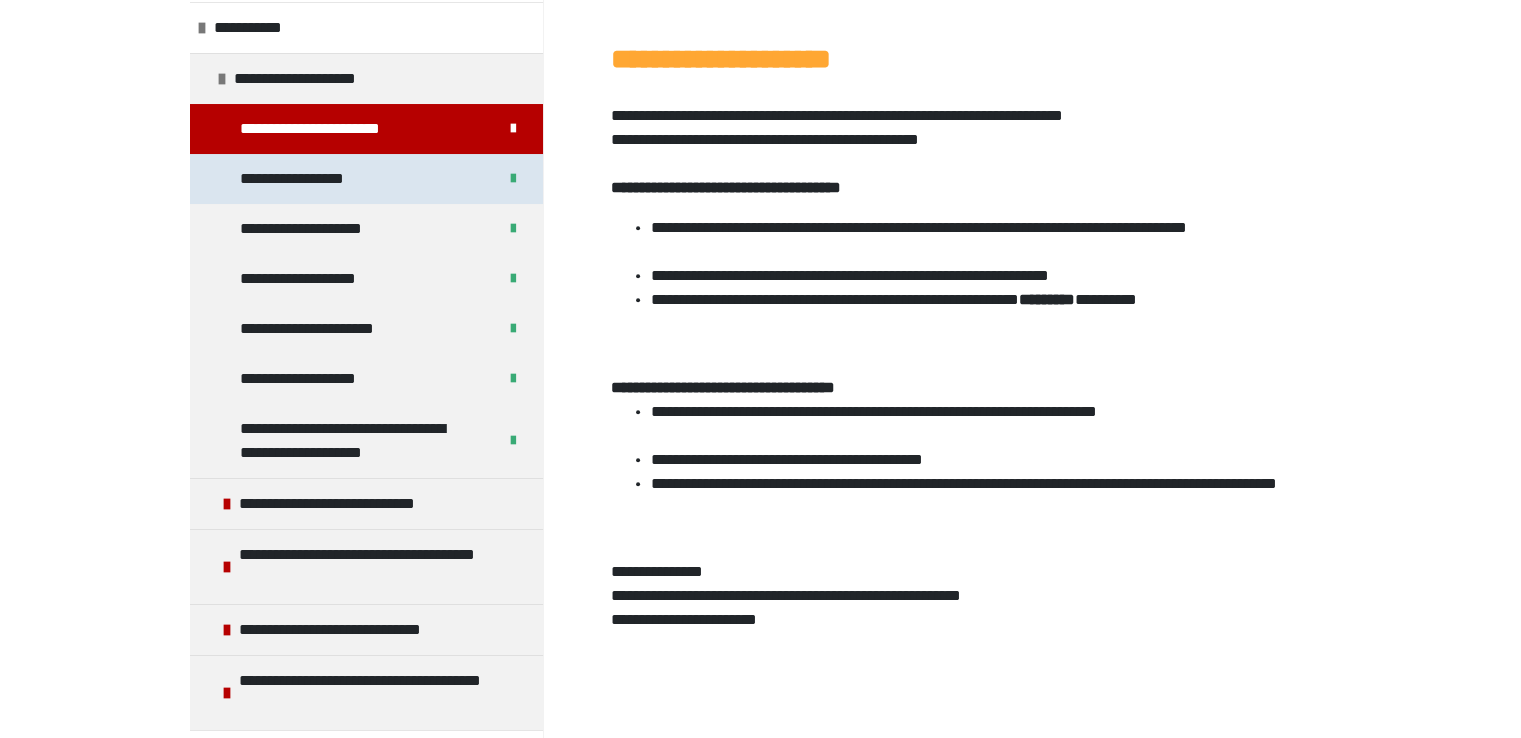 click on "**********" at bounding box center (311, 179) 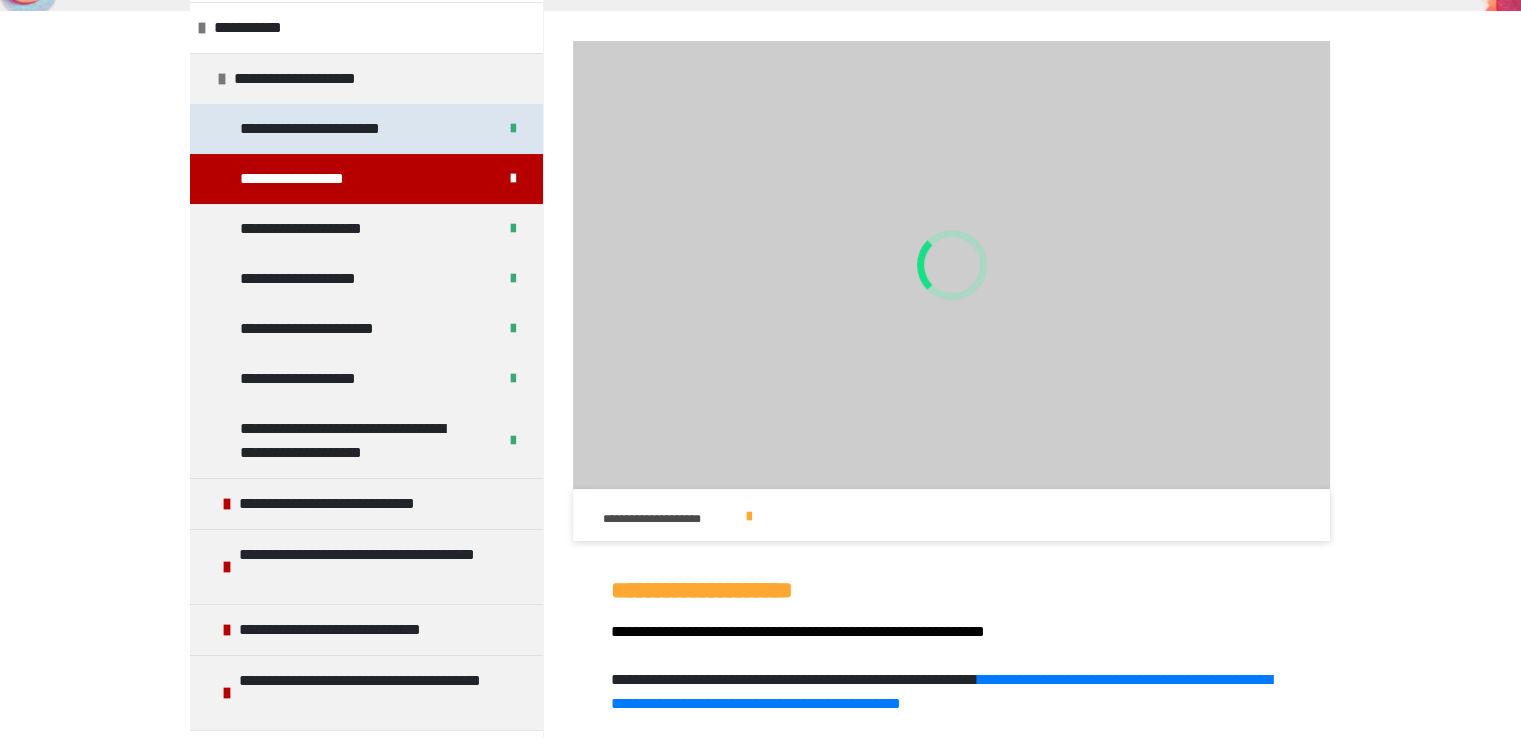 click on "**********" at bounding box center (330, 129) 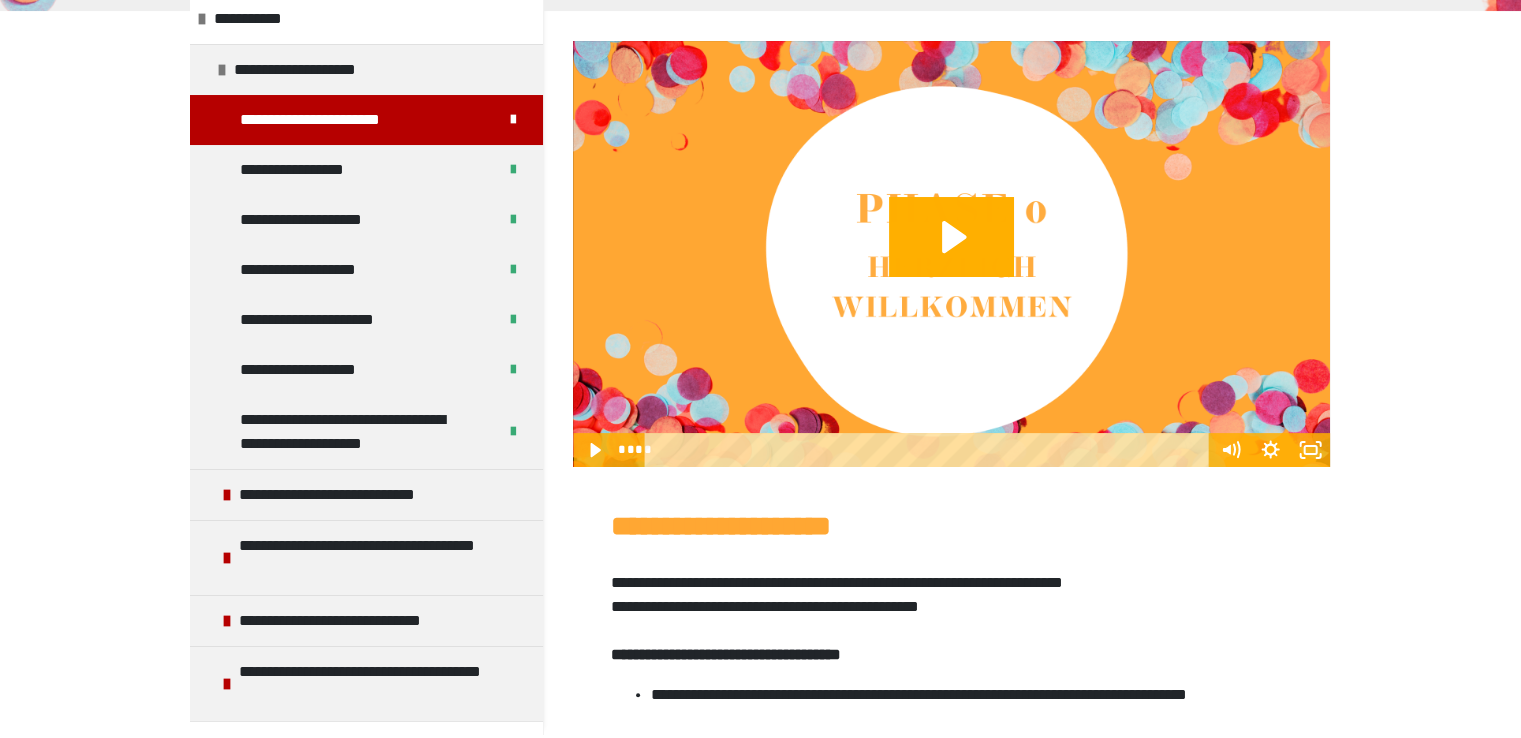 scroll, scrollTop: 21, scrollLeft: 0, axis: vertical 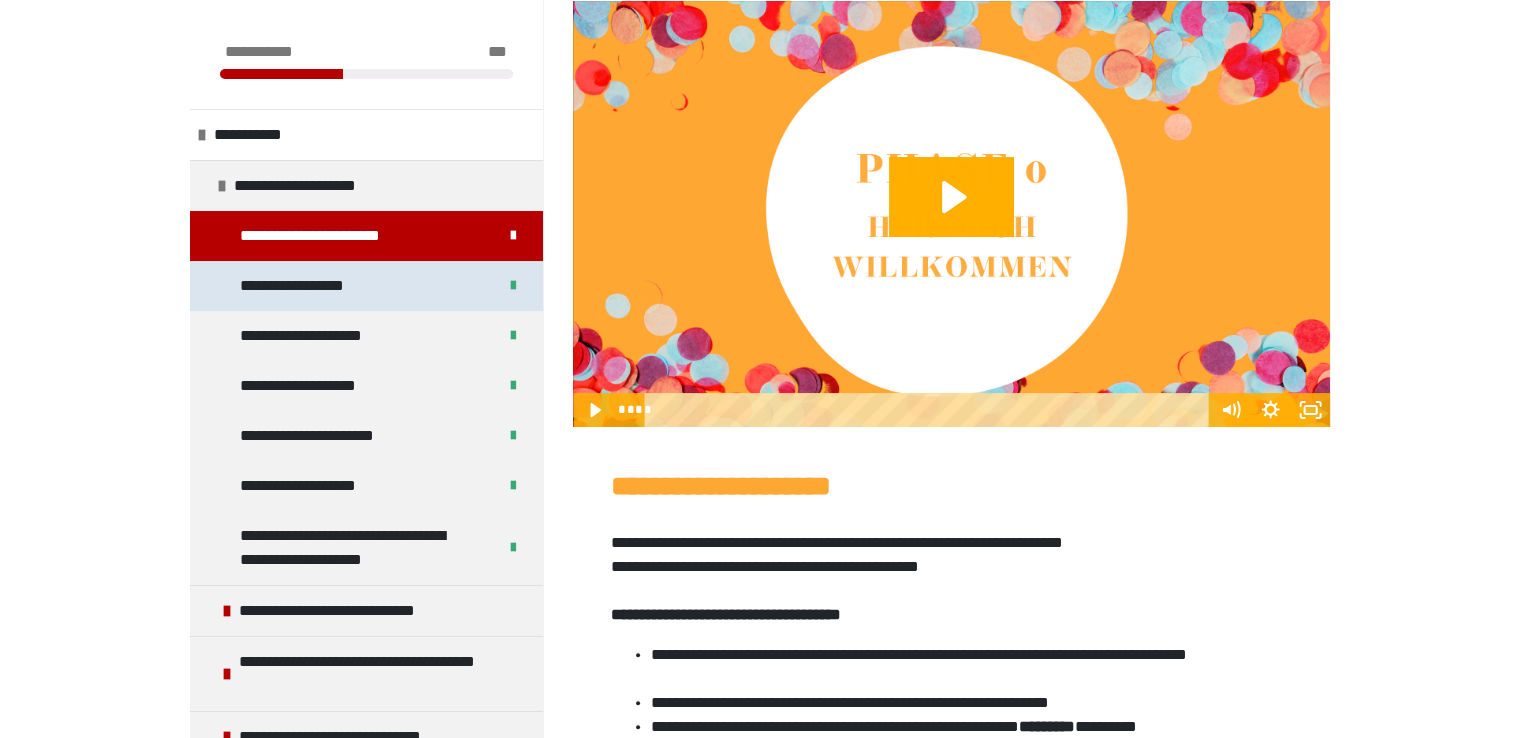 click on "**********" at bounding box center [311, 286] 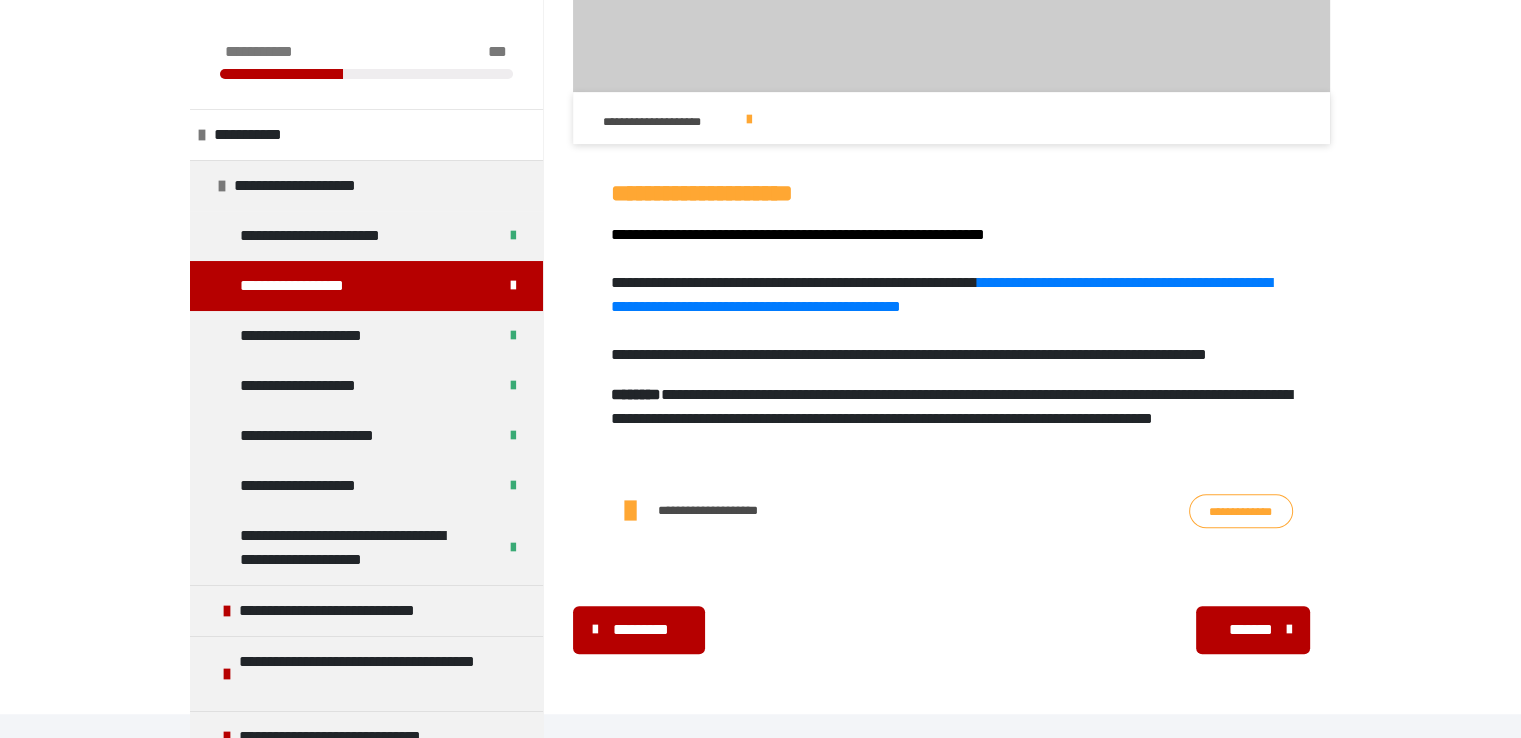 scroll, scrollTop: 760, scrollLeft: 0, axis: vertical 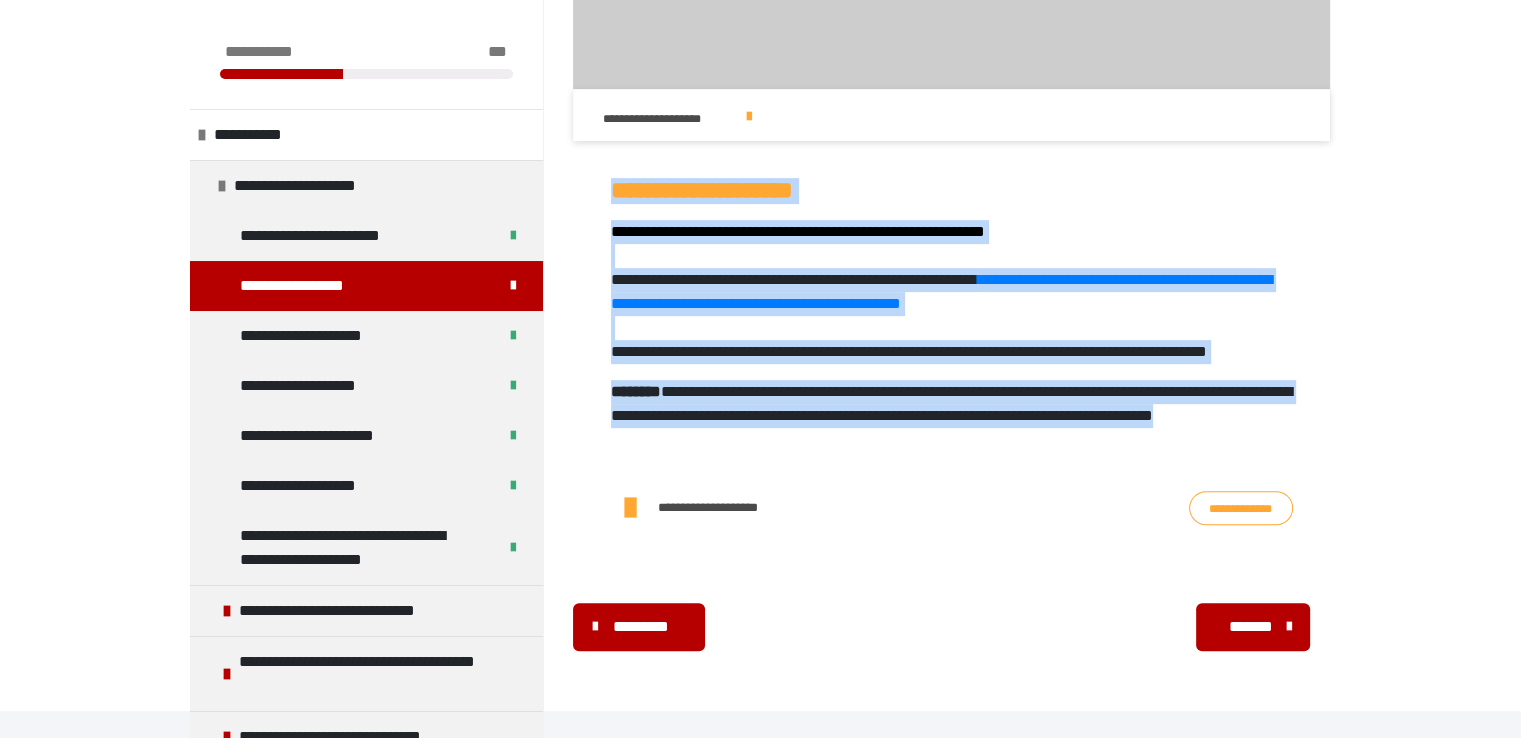 drag, startPoint x: 615, startPoint y: 189, endPoint x: 1026, endPoint y: 485, distance: 506.4948 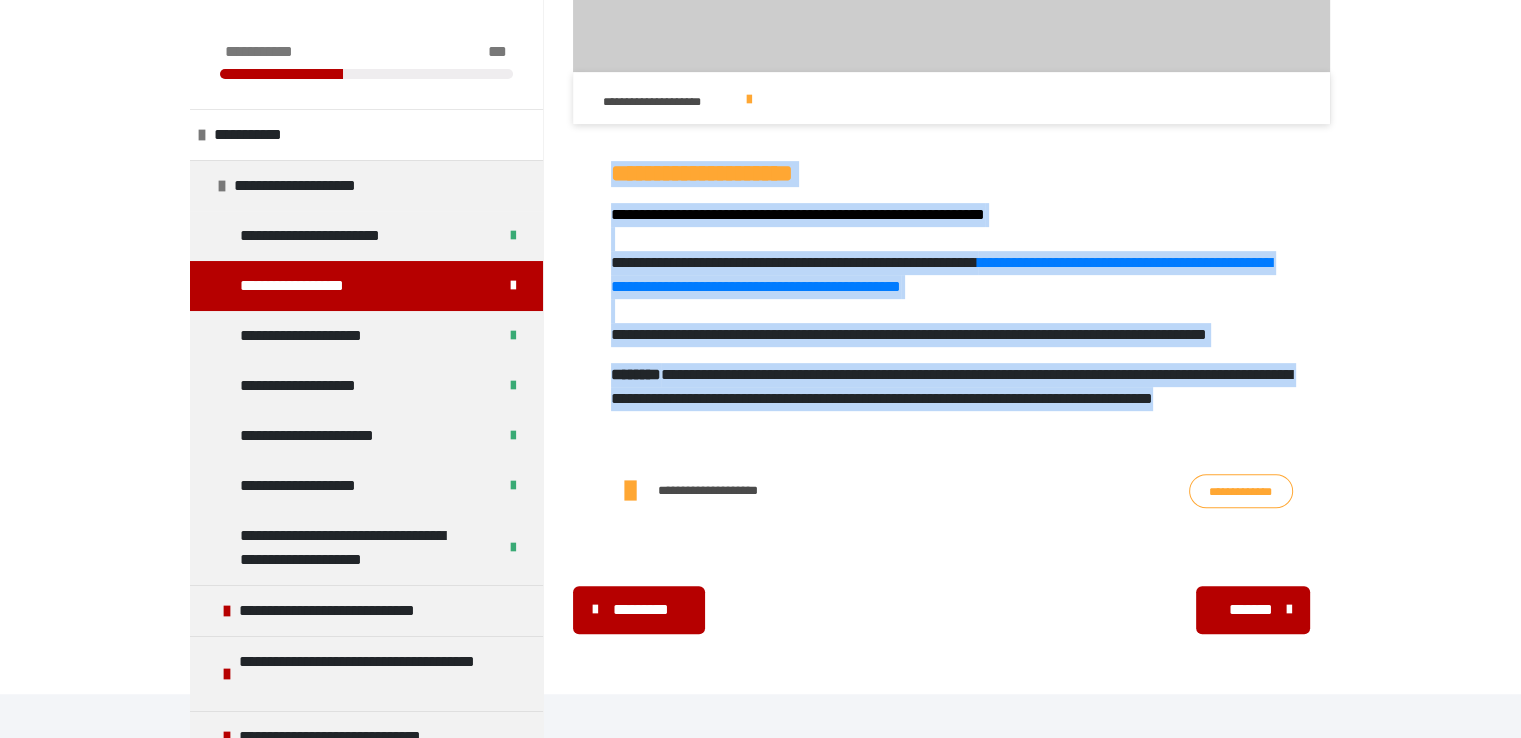 scroll, scrollTop: 781, scrollLeft: 0, axis: vertical 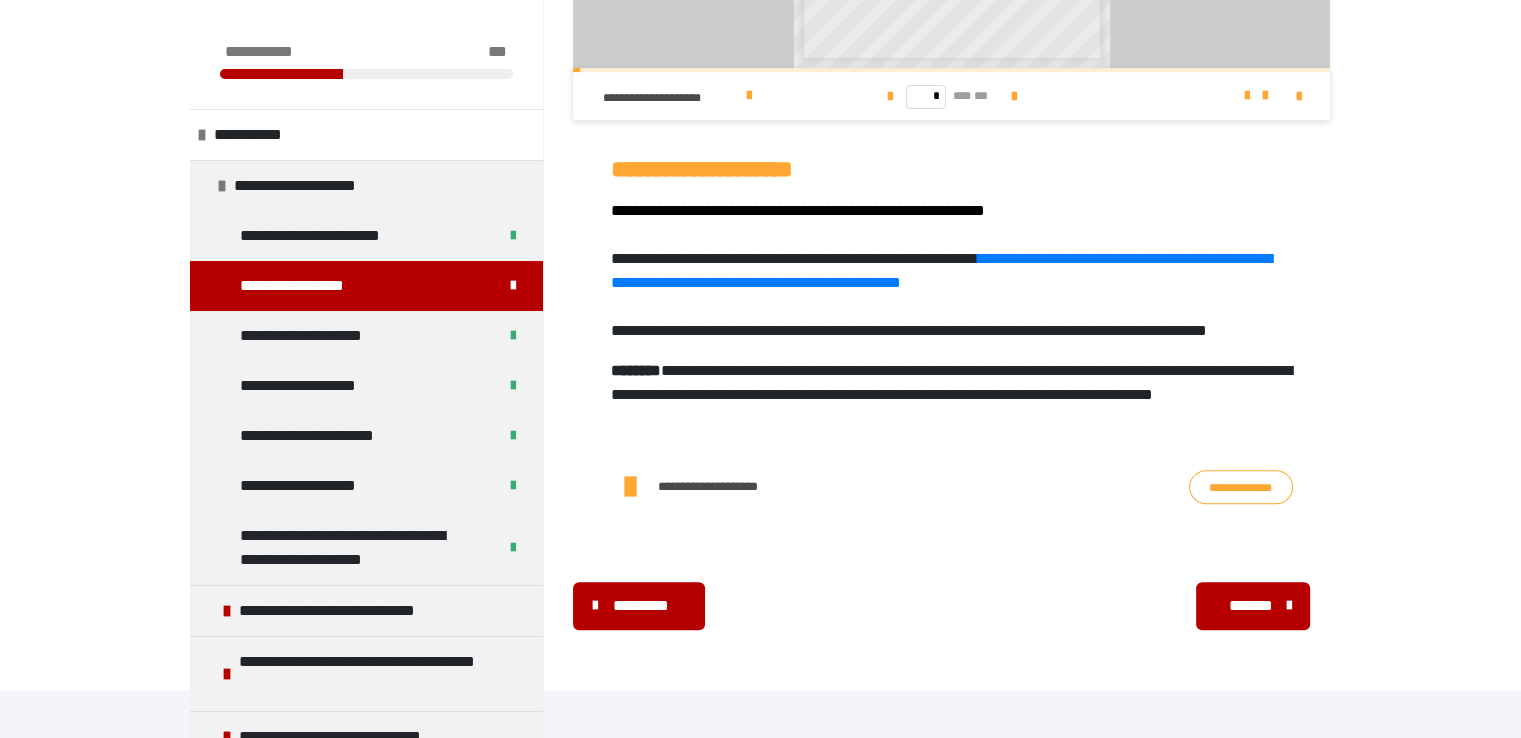 click on "********* ******** *******" at bounding box center (951, 606) 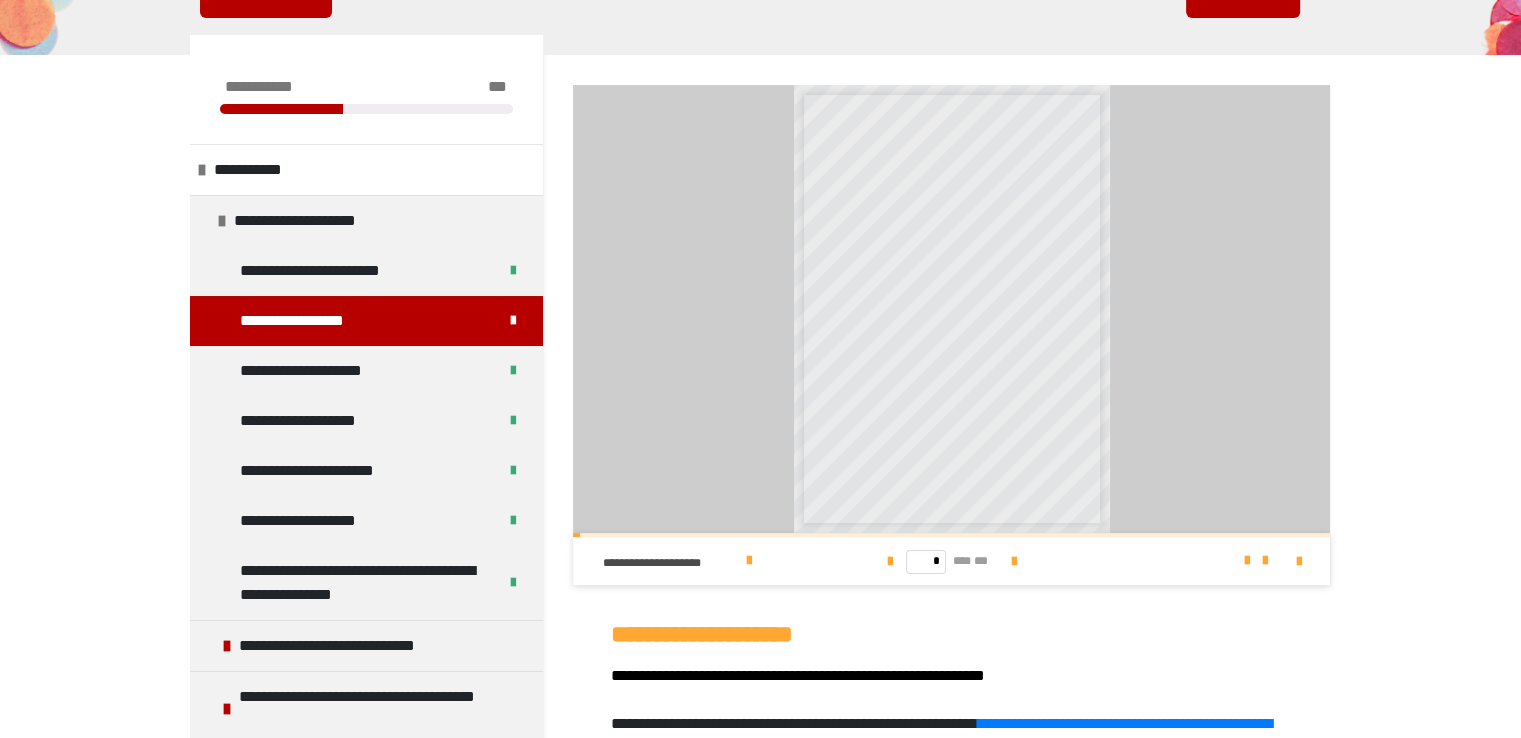 scroll, scrollTop: 281, scrollLeft: 0, axis: vertical 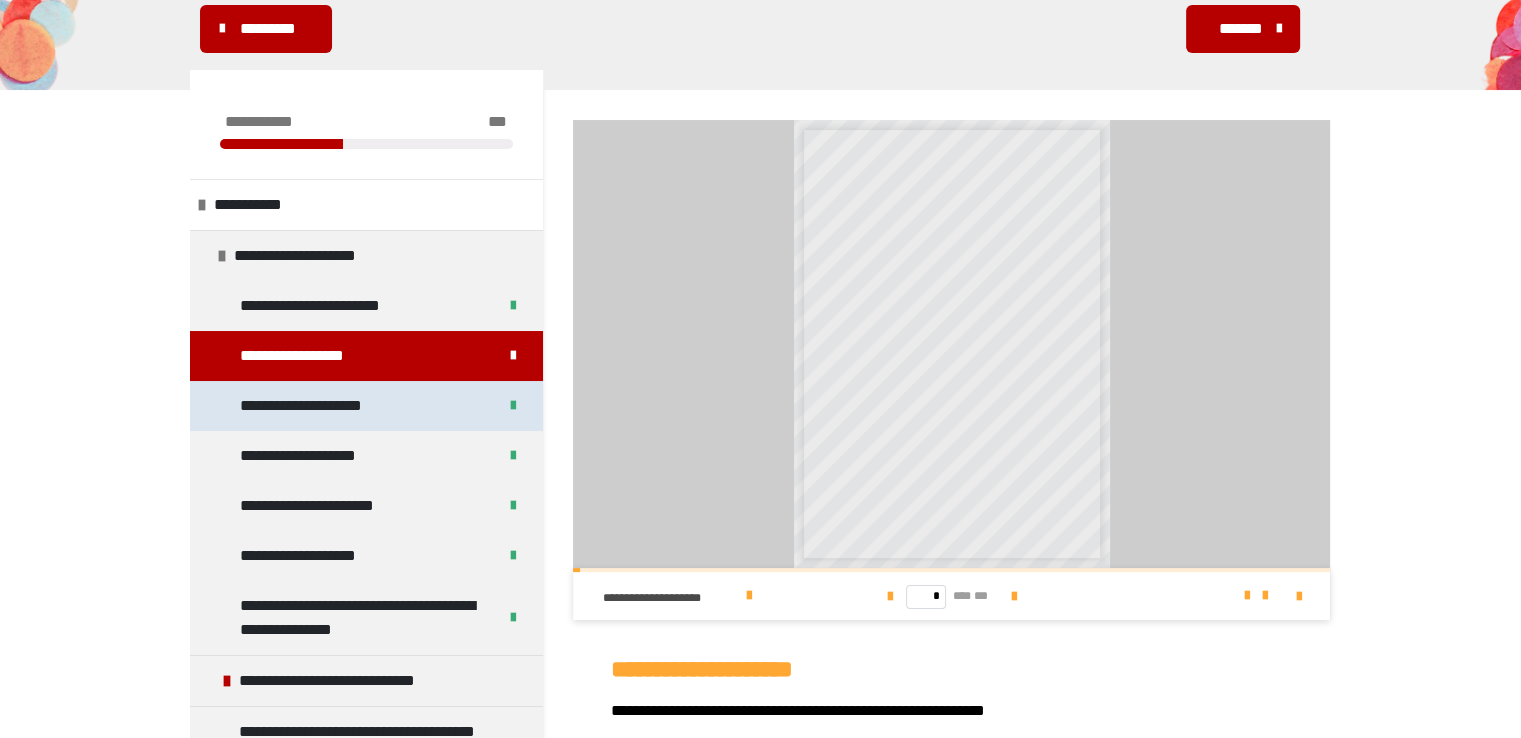 click on "**********" at bounding box center (316, 406) 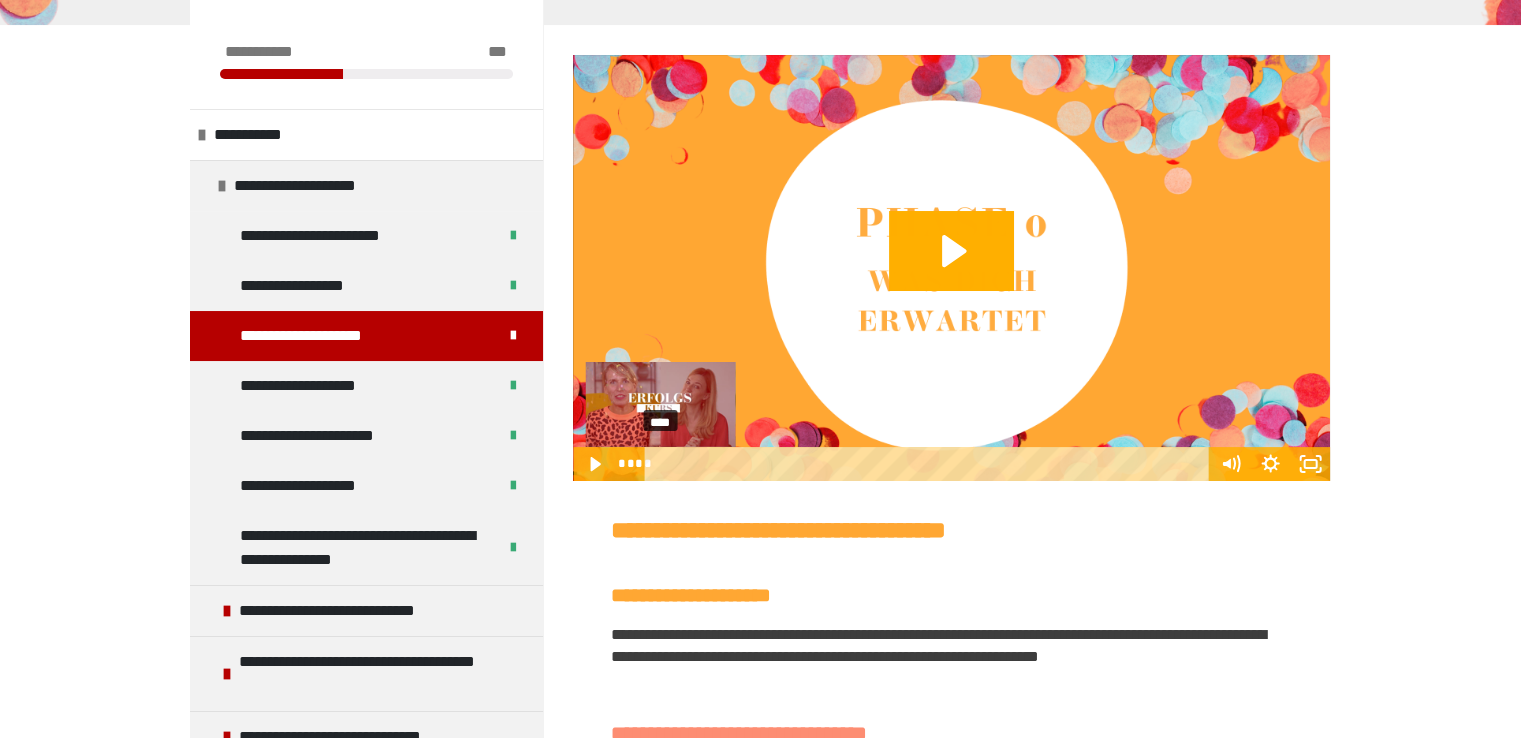 scroll, scrollTop: 381, scrollLeft: 0, axis: vertical 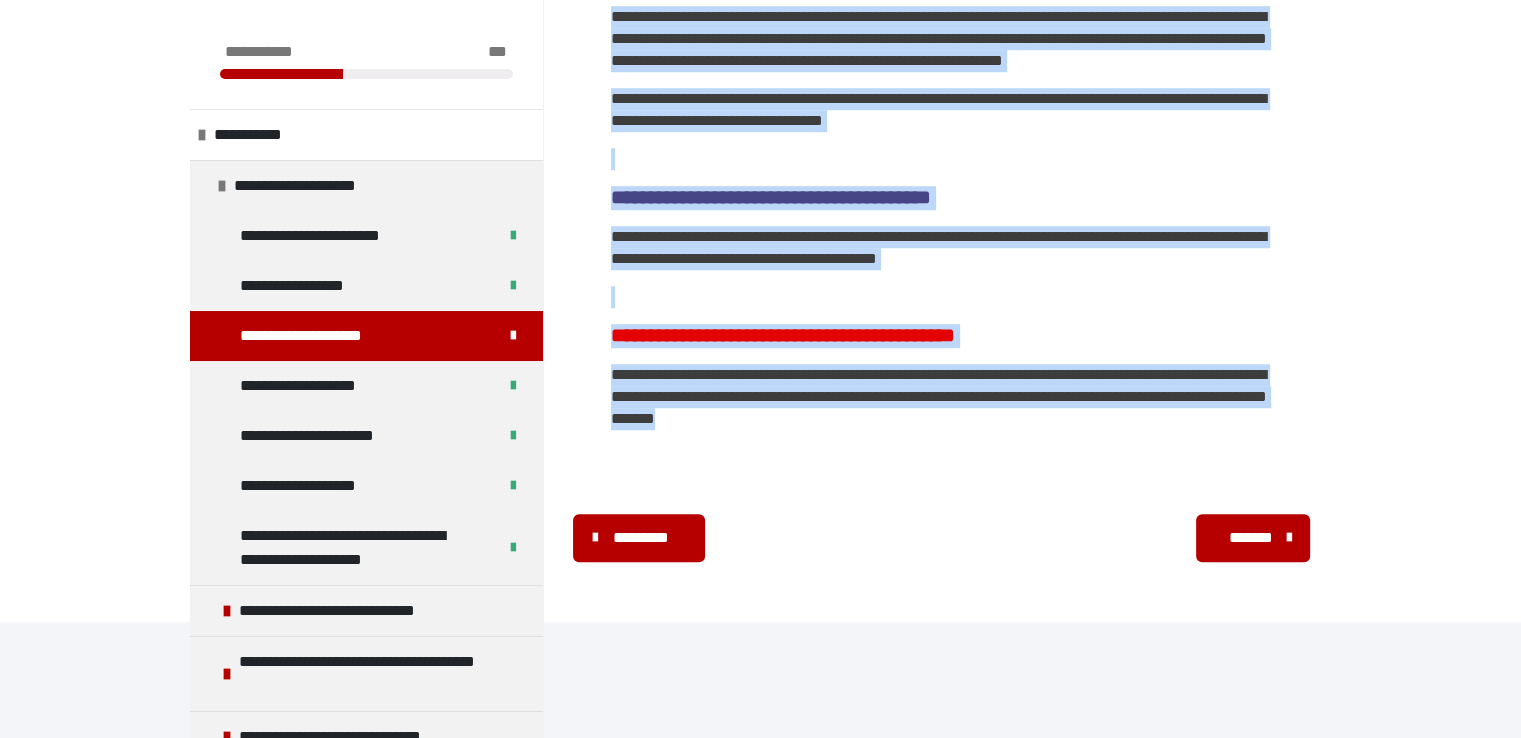 drag, startPoint x: 613, startPoint y: 489, endPoint x: 1007, endPoint y: 544, distance: 397.8203 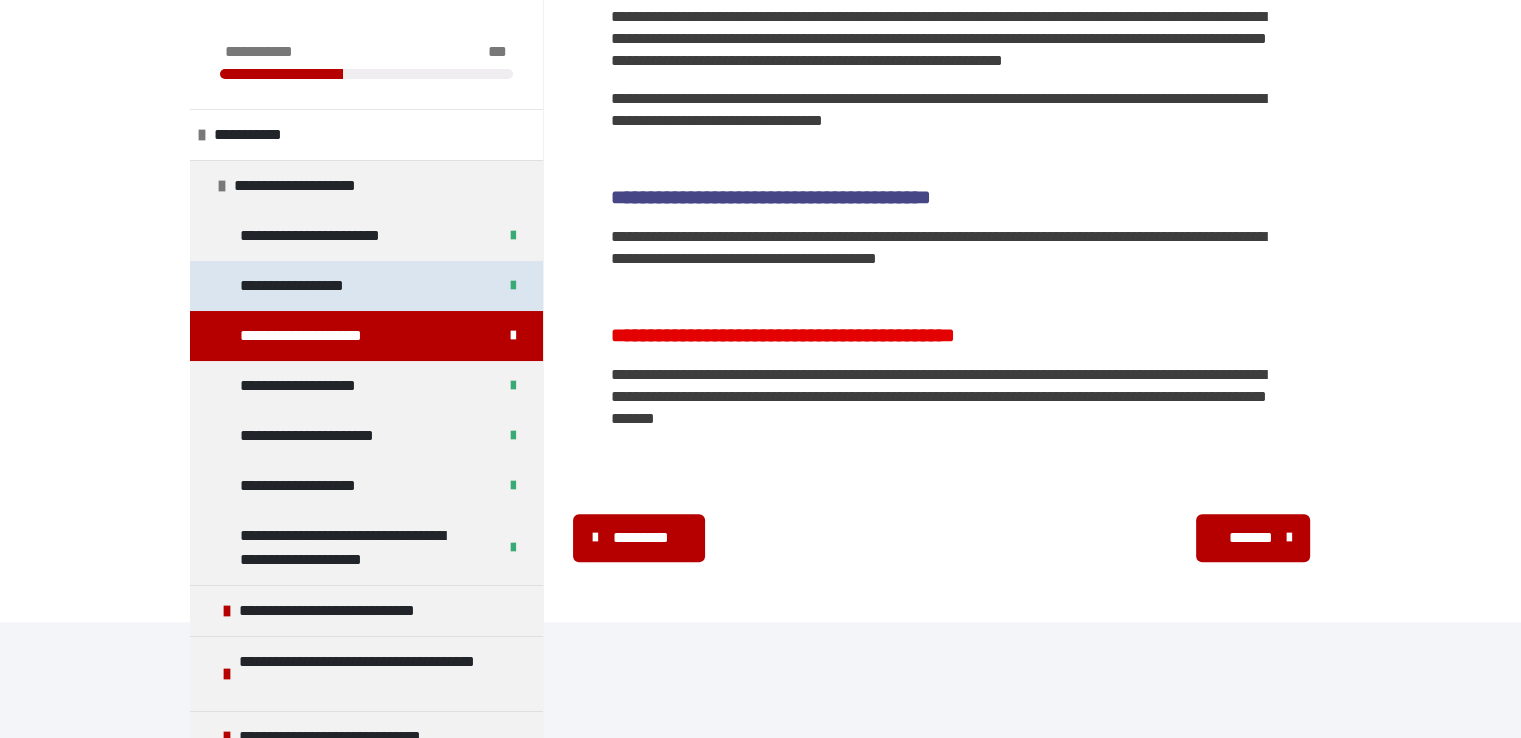 click on "**********" at bounding box center (311, 286) 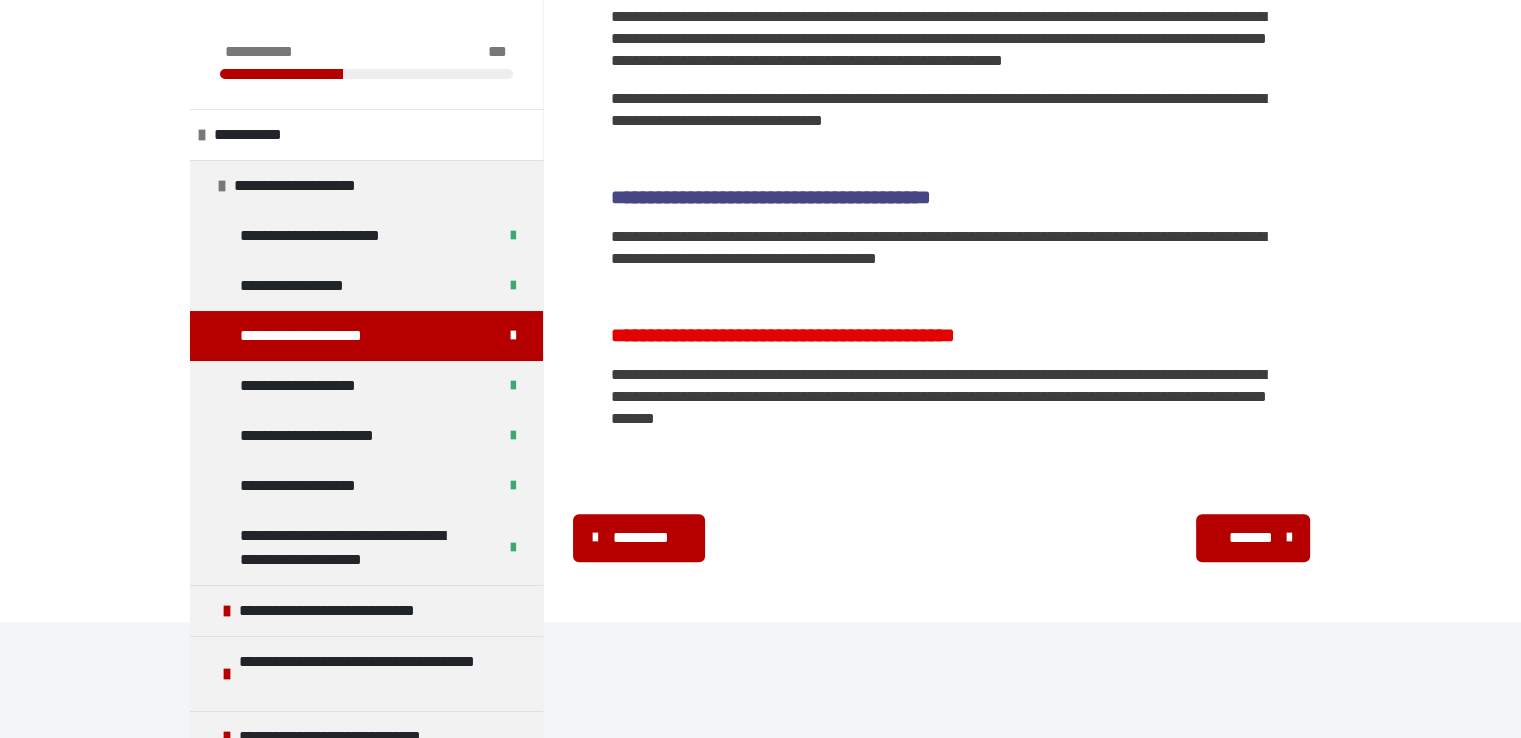 scroll, scrollTop: 360, scrollLeft: 0, axis: vertical 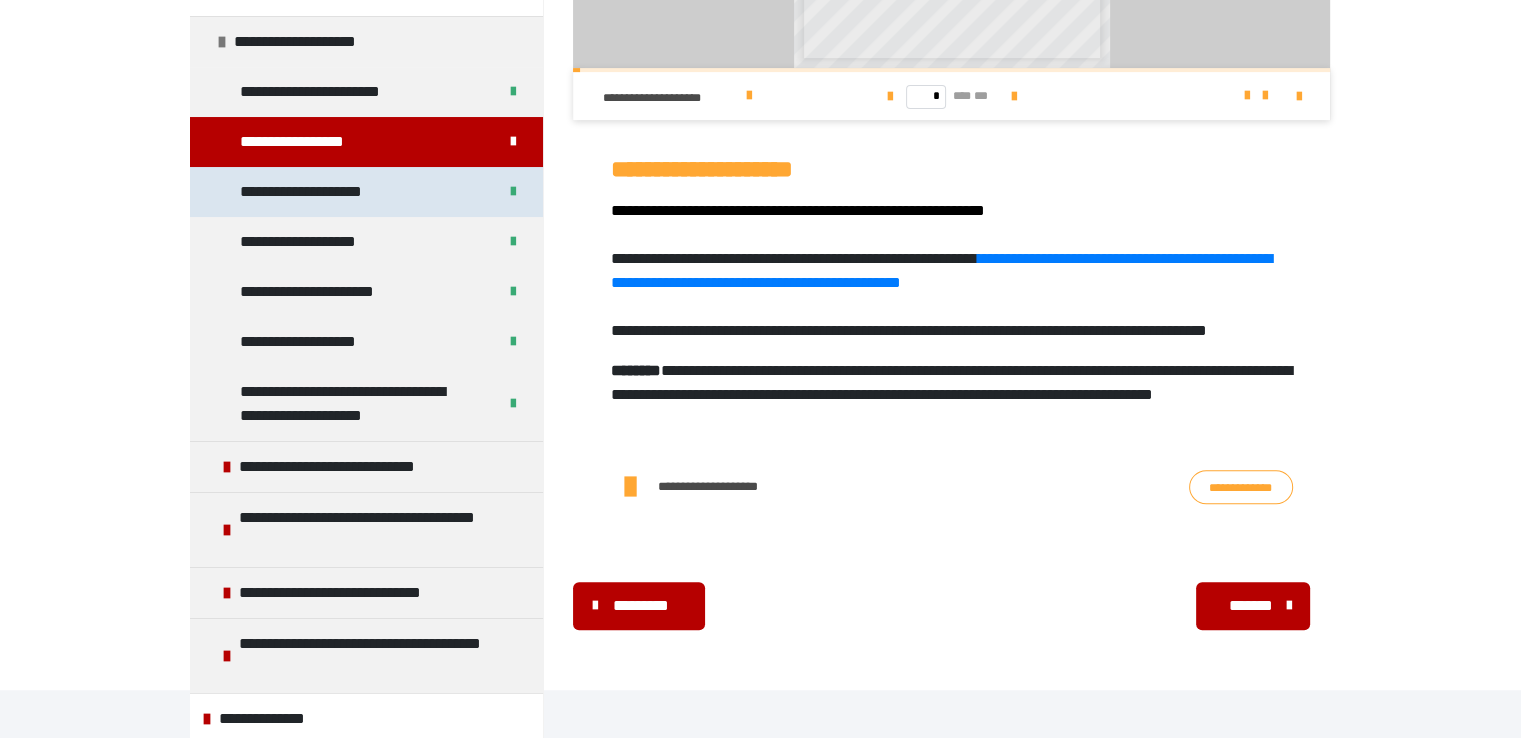 click on "**********" at bounding box center (316, 192) 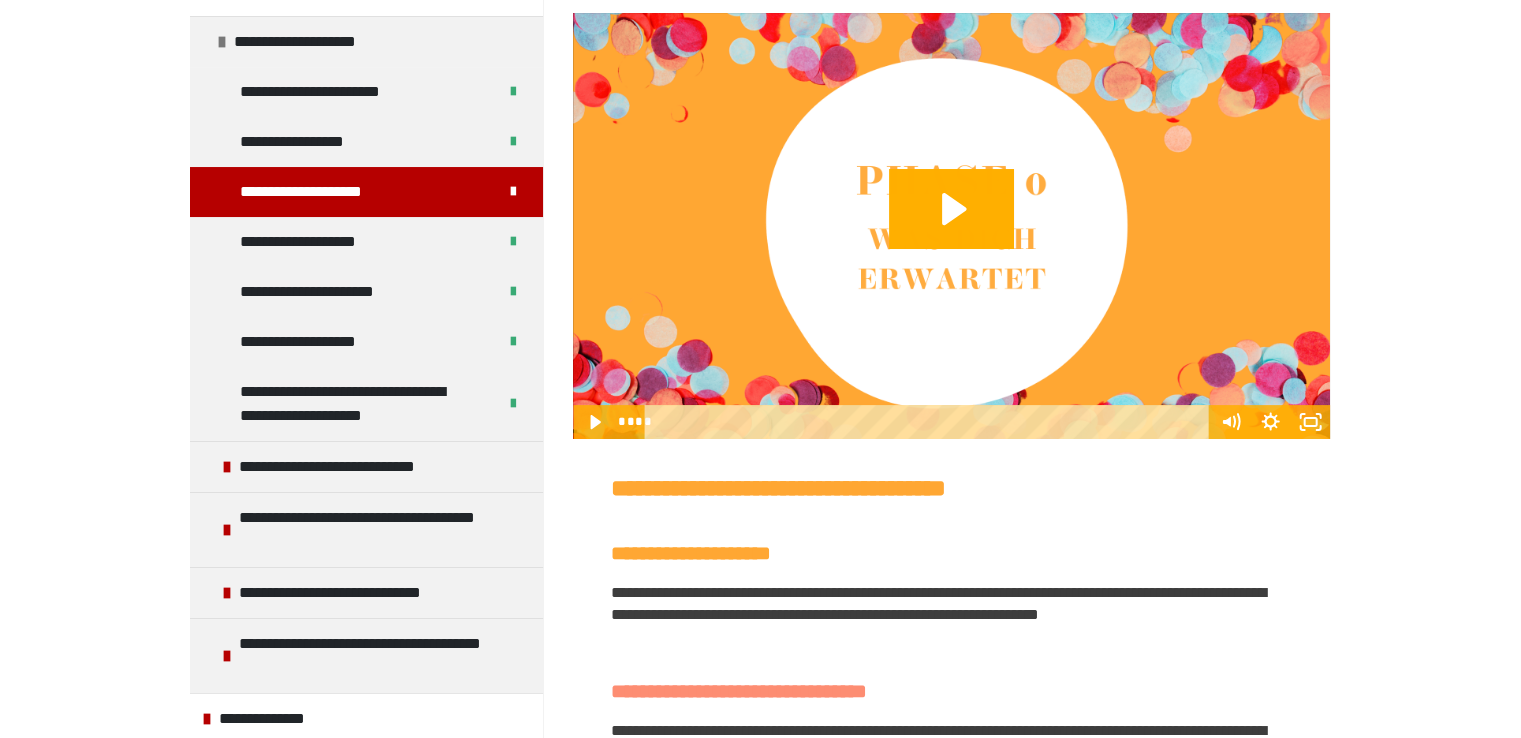 scroll, scrollTop: 332, scrollLeft: 0, axis: vertical 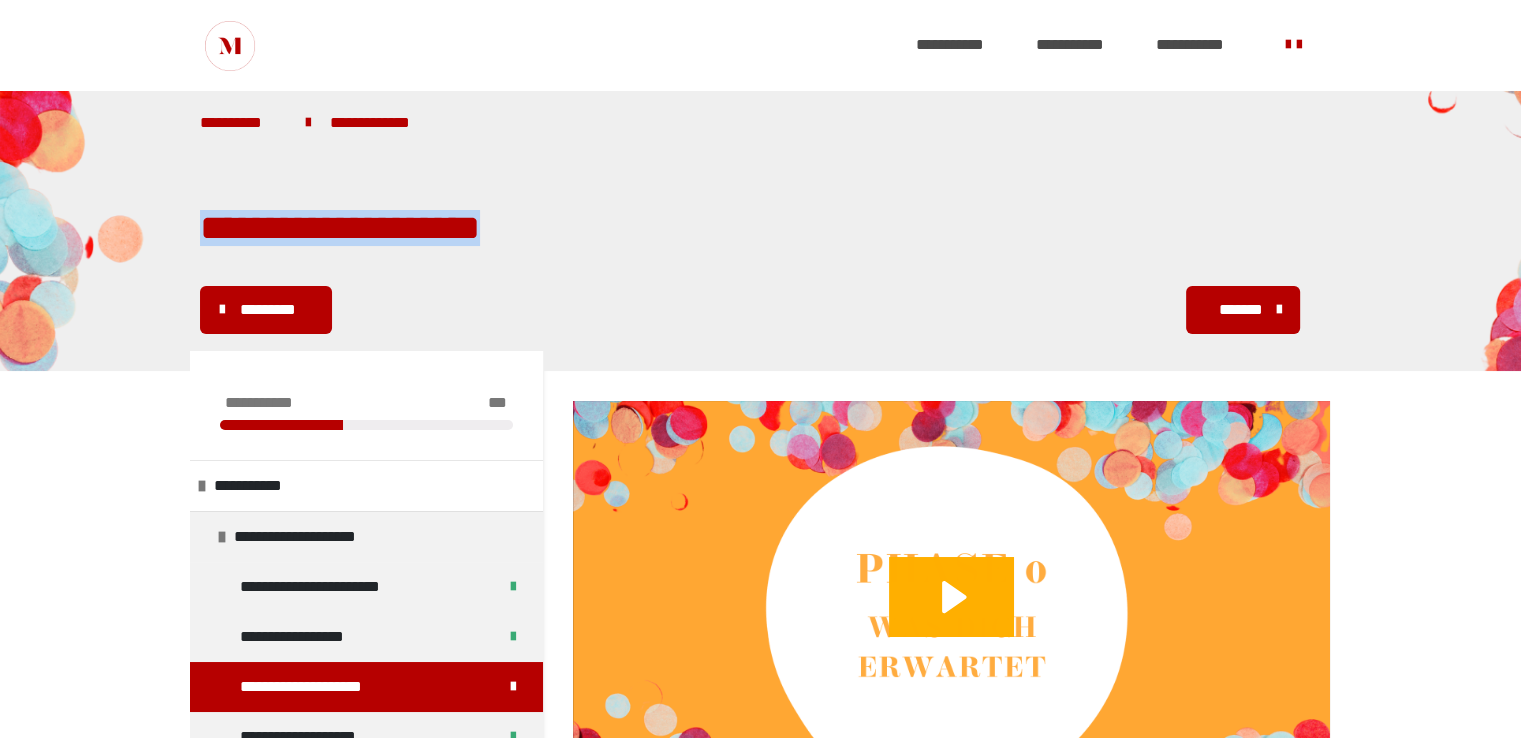 drag, startPoint x: 204, startPoint y: 233, endPoint x: 559, endPoint y: 244, distance: 355.17038 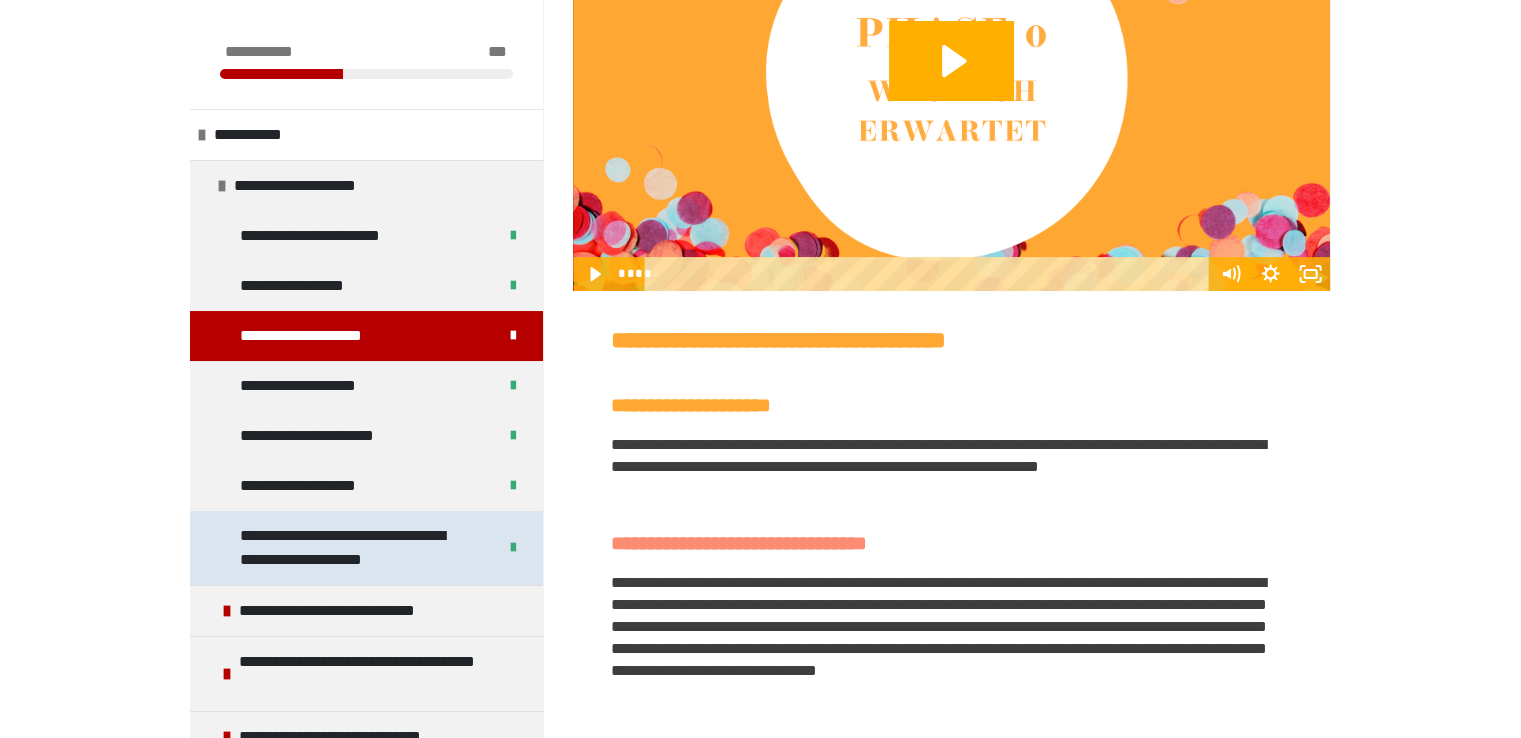 scroll, scrollTop: 600, scrollLeft: 0, axis: vertical 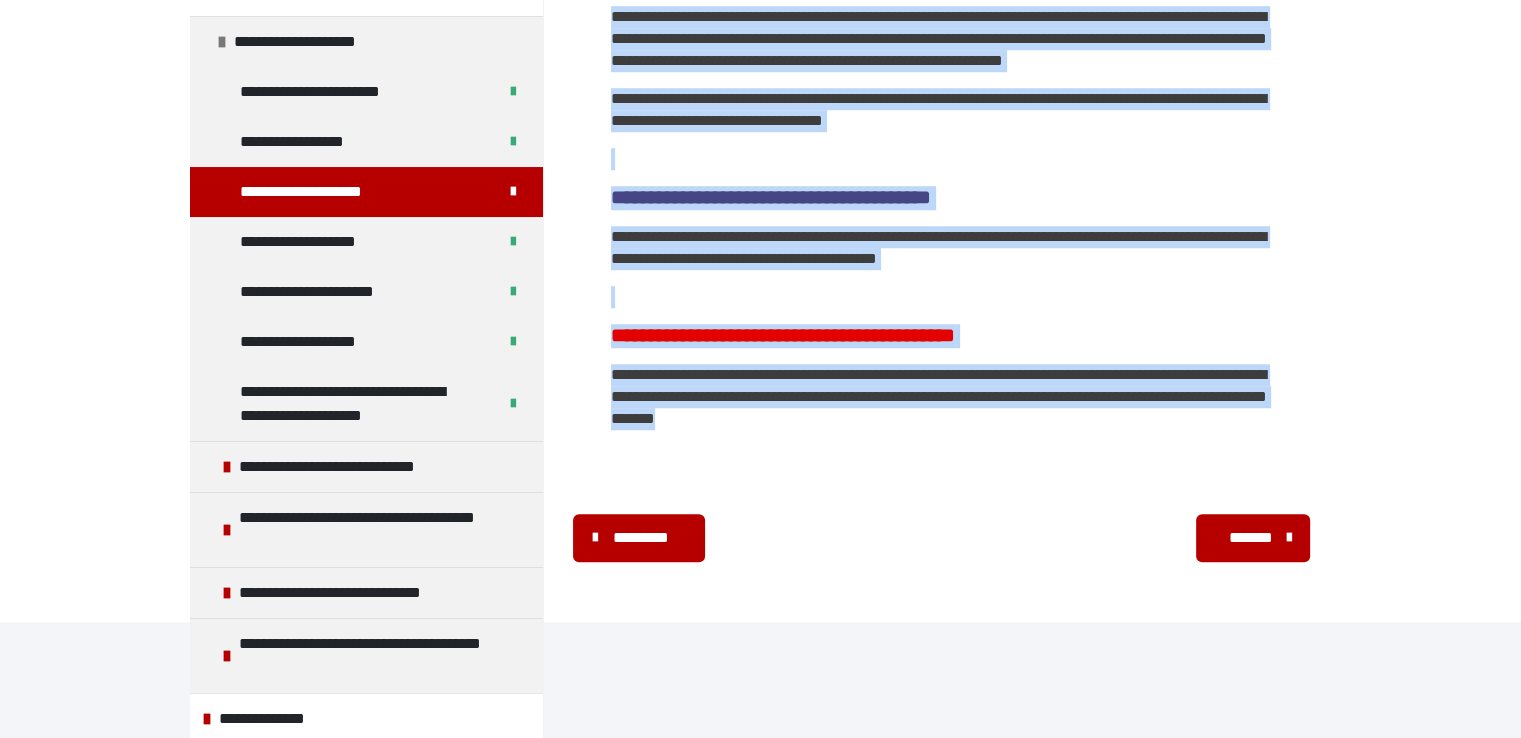 drag, startPoint x: 615, startPoint y: 279, endPoint x: 1003, endPoint y: 544, distance: 469.86063 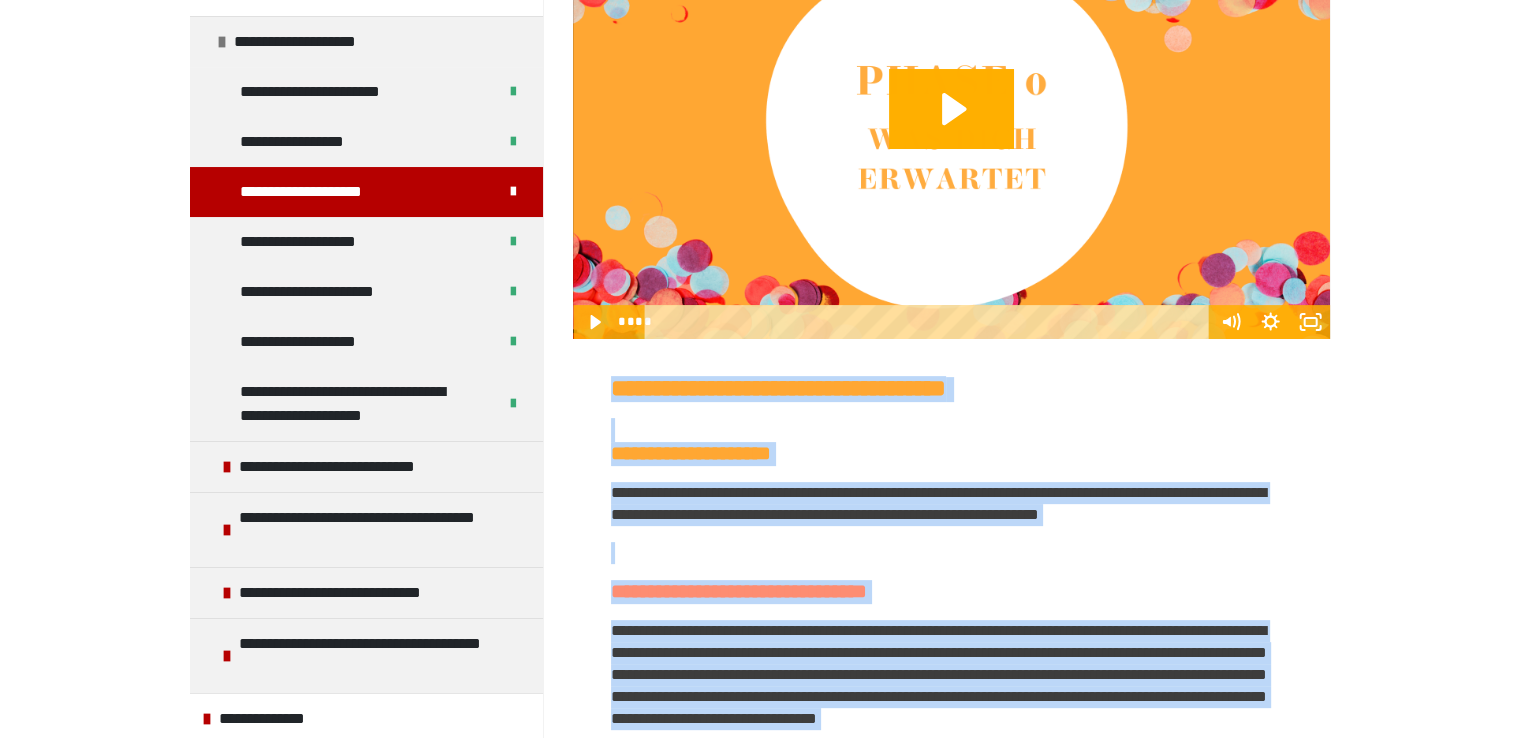 scroll, scrollTop: 88, scrollLeft: 0, axis: vertical 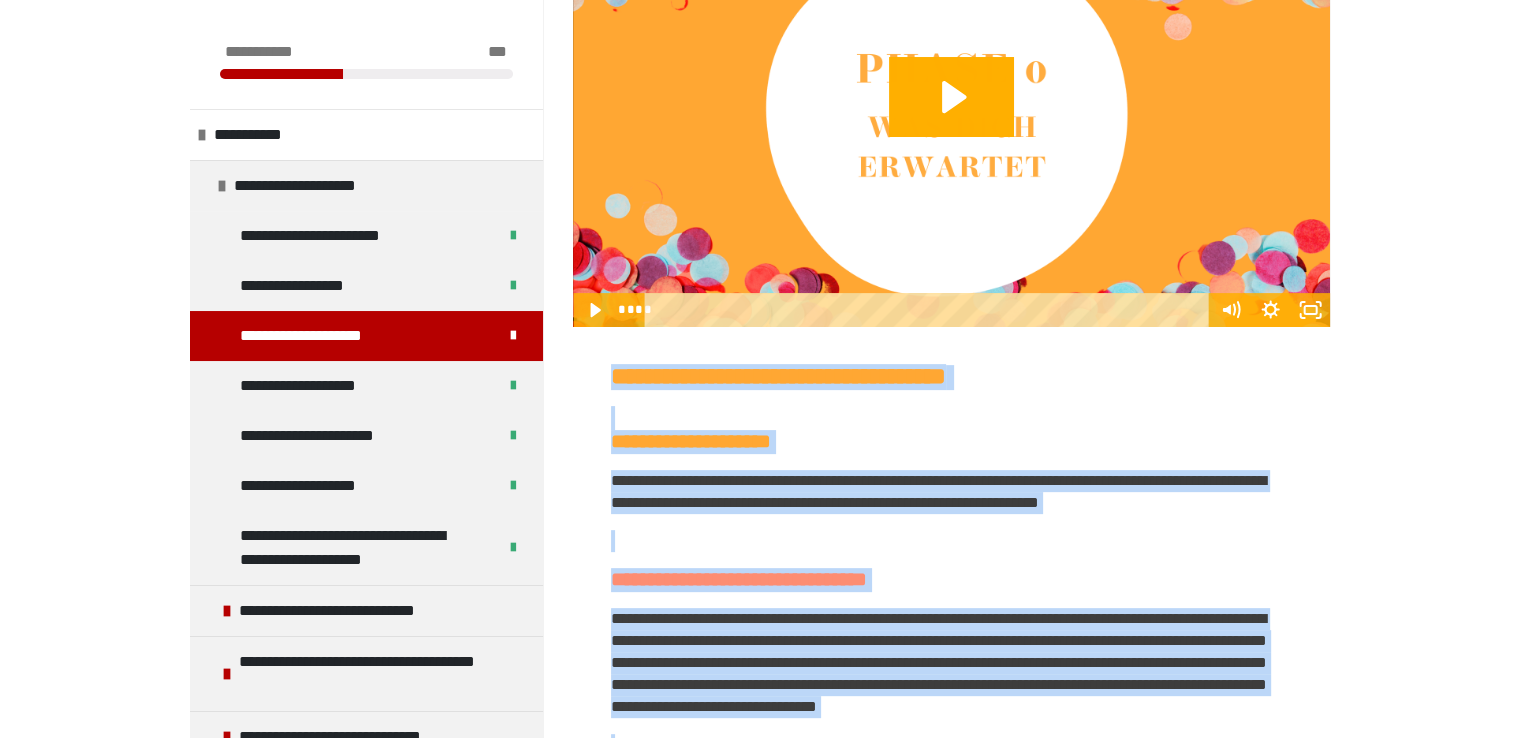 click on "**********" at bounding box center (951, 442) 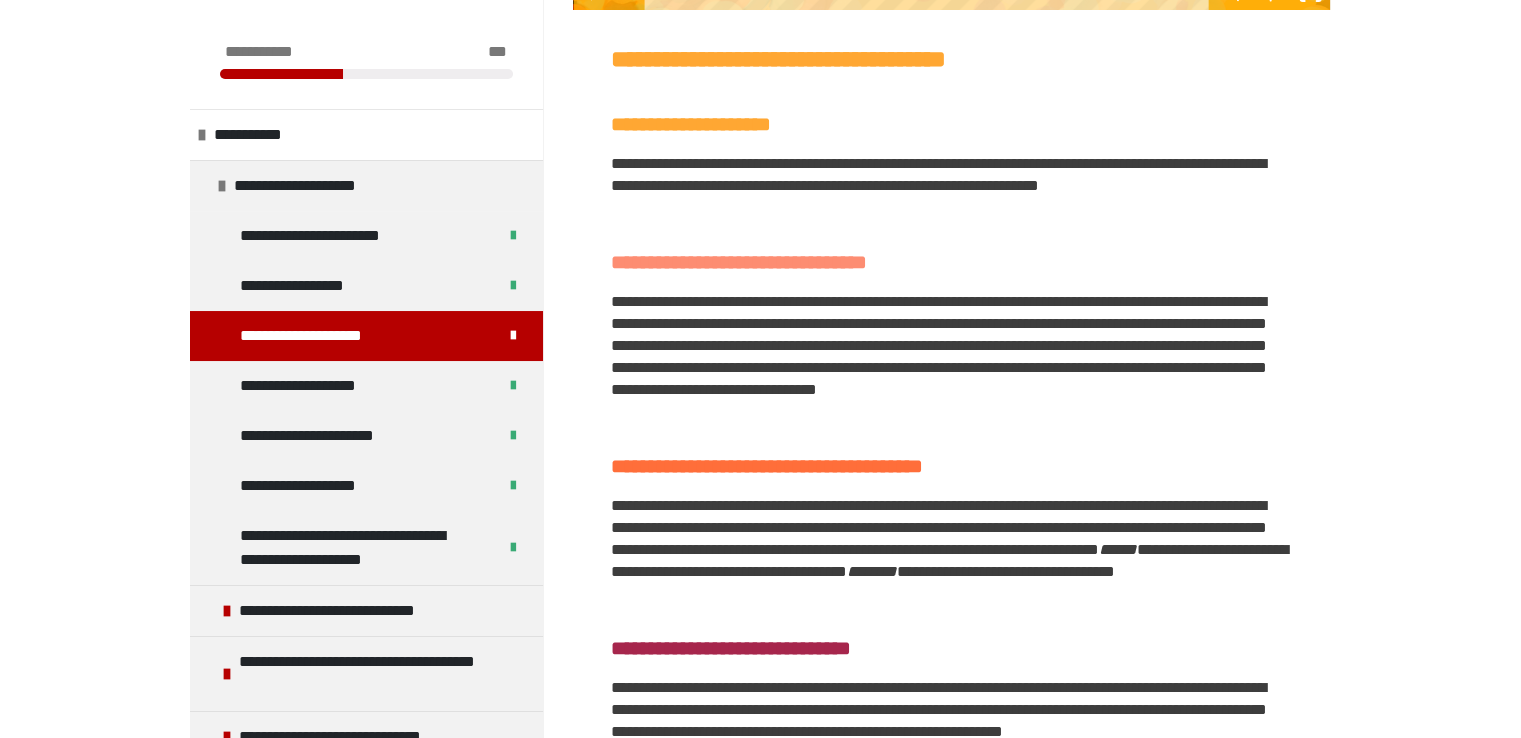 scroll, scrollTop: 800, scrollLeft: 0, axis: vertical 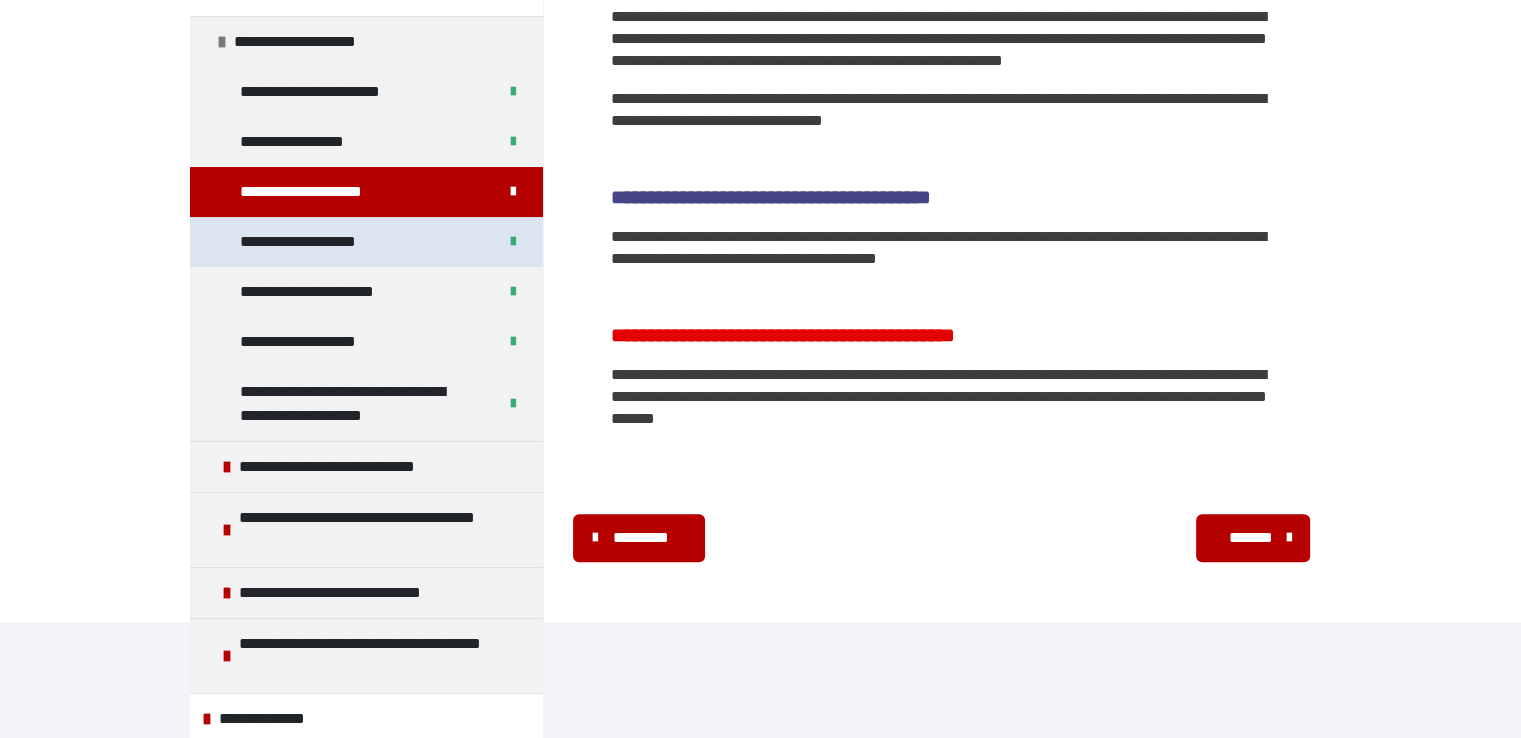 click on "**********" at bounding box center [315, 242] 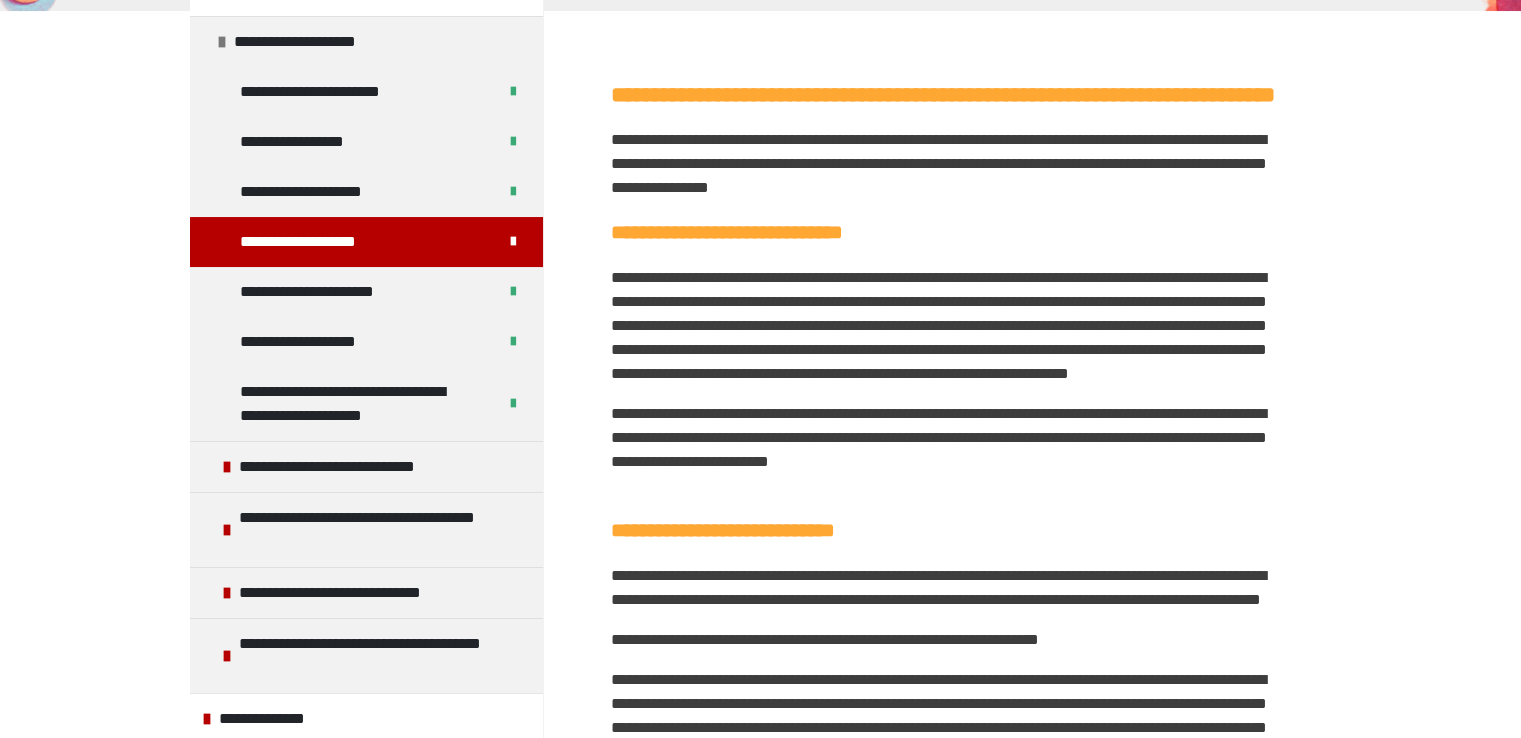 scroll, scrollTop: 263, scrollLeft: 0, axis: vertical 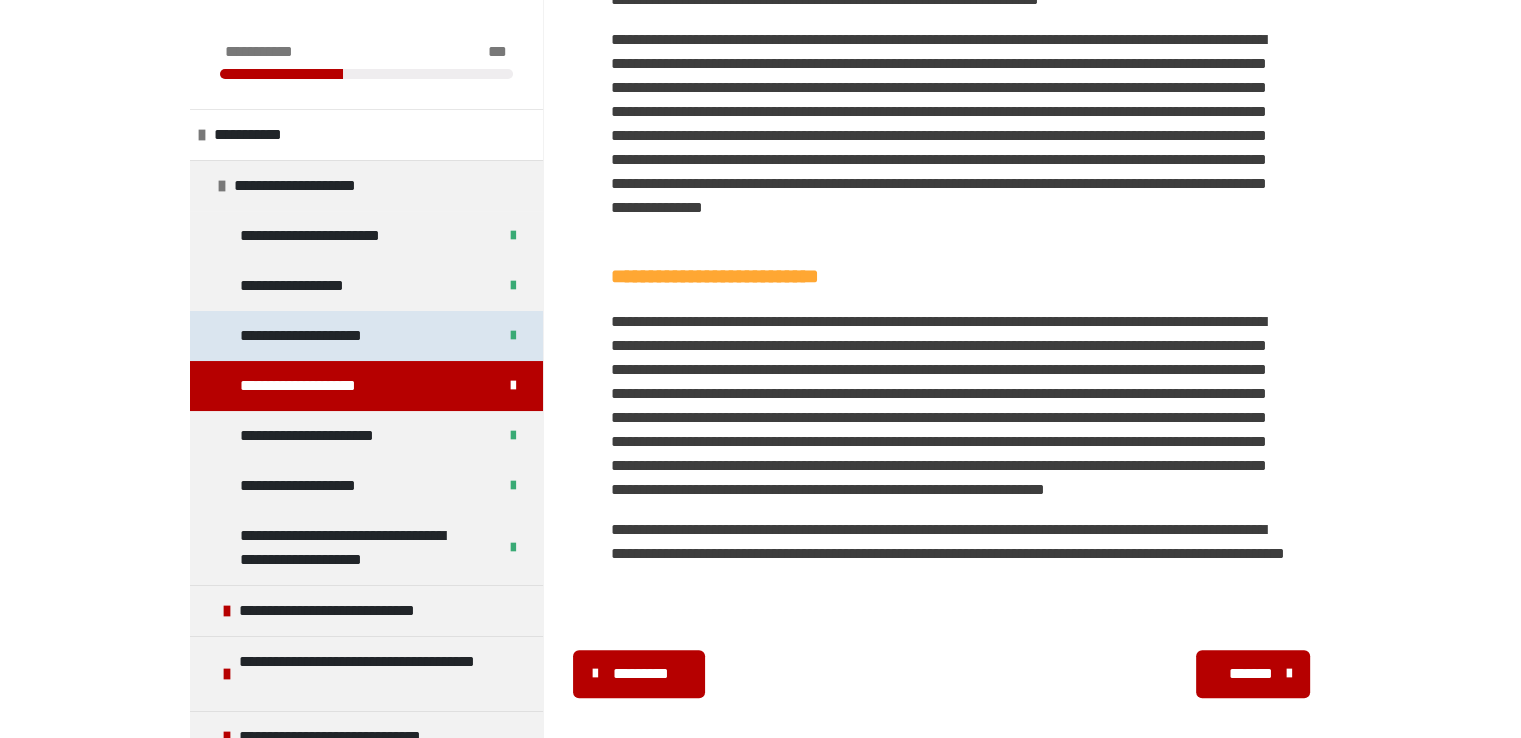 click on "**********" at bounding box center (316, 336) 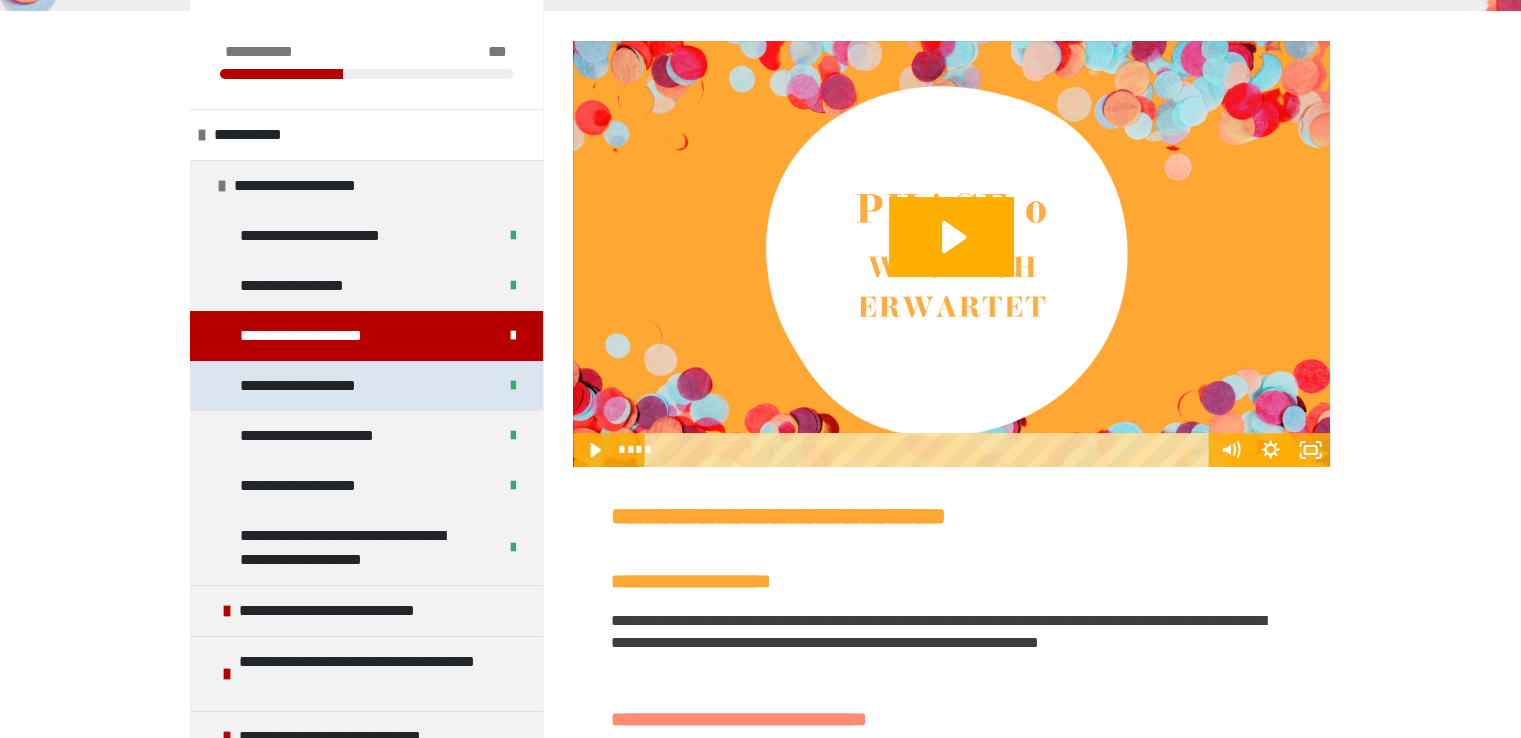 click on "**********" at bounding box center [315, 386] 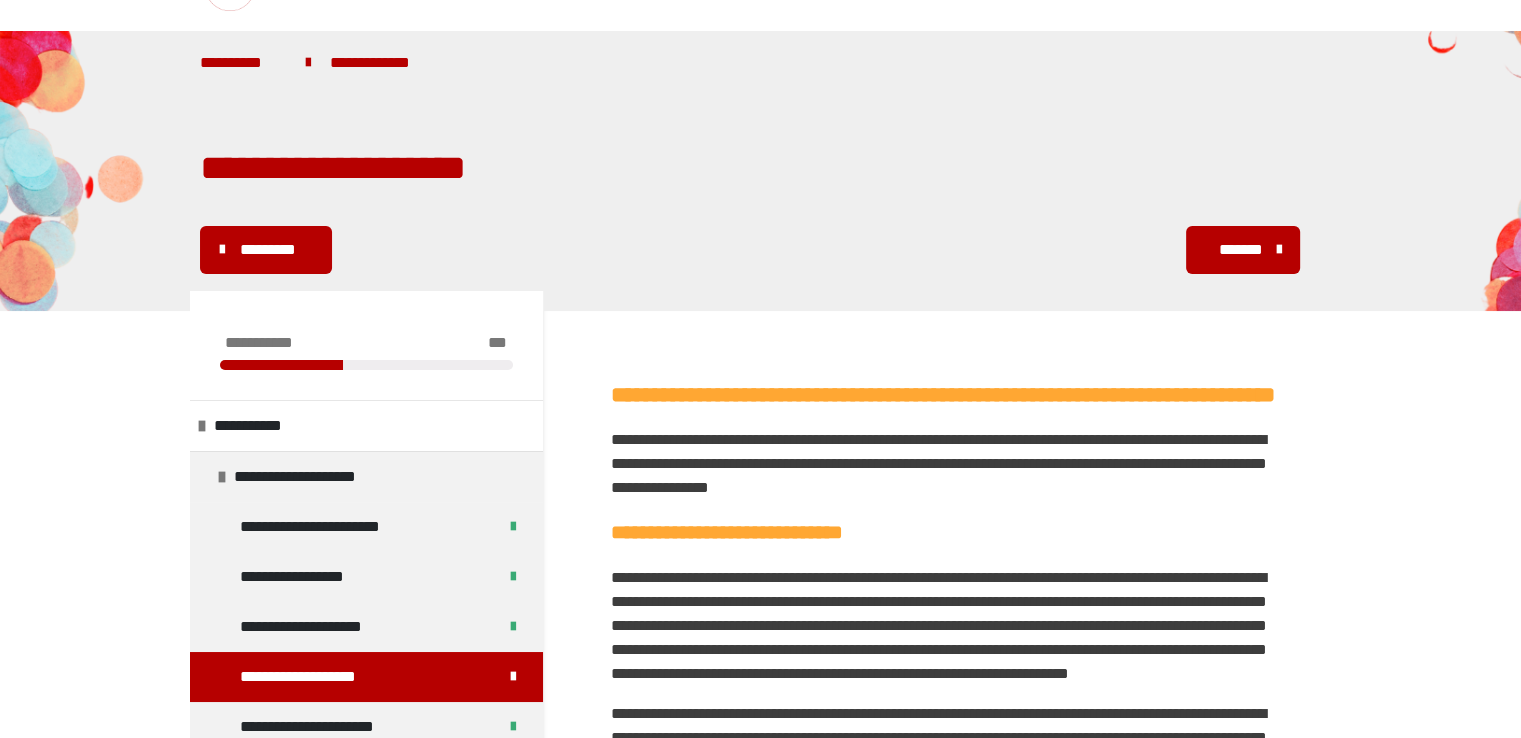 scroll, scrollTop: 0, scrollLeft: 0, axis: both 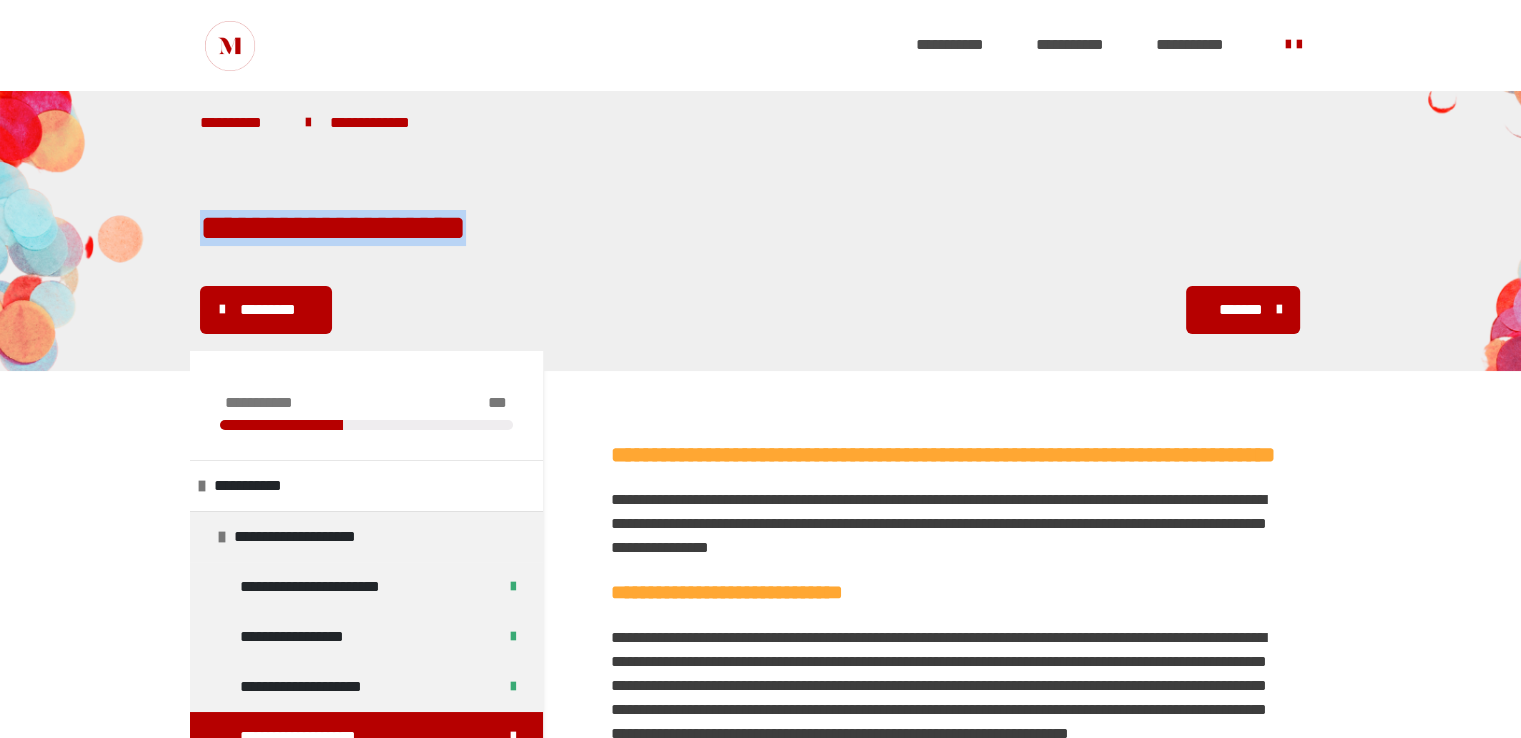 drag, startPoint x: 202, startPoint y: 239, endPoint x: 540, endPoint y: 244, distance: 338.037 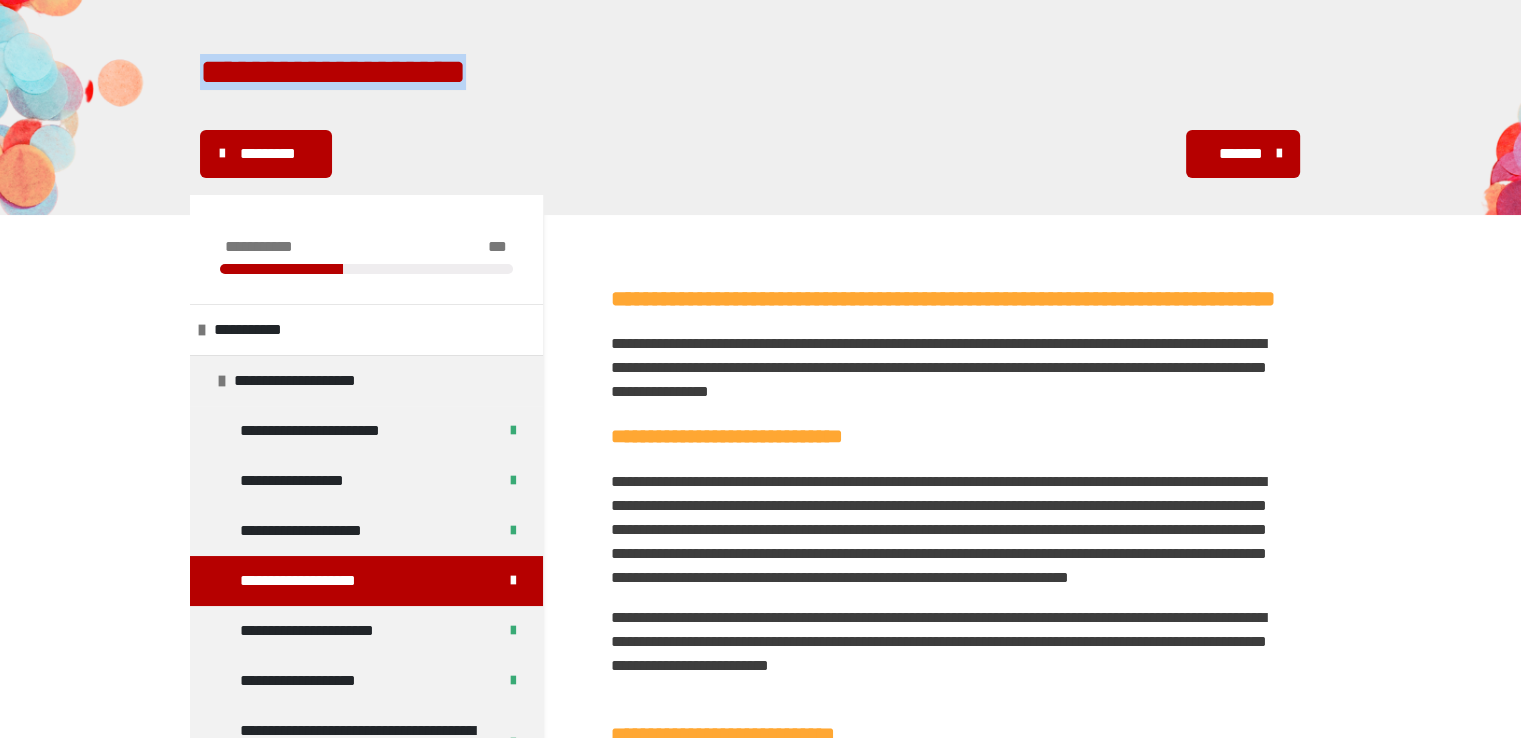 scroll, scrollTop: 200, scrollLeft: 0, axis: vertical 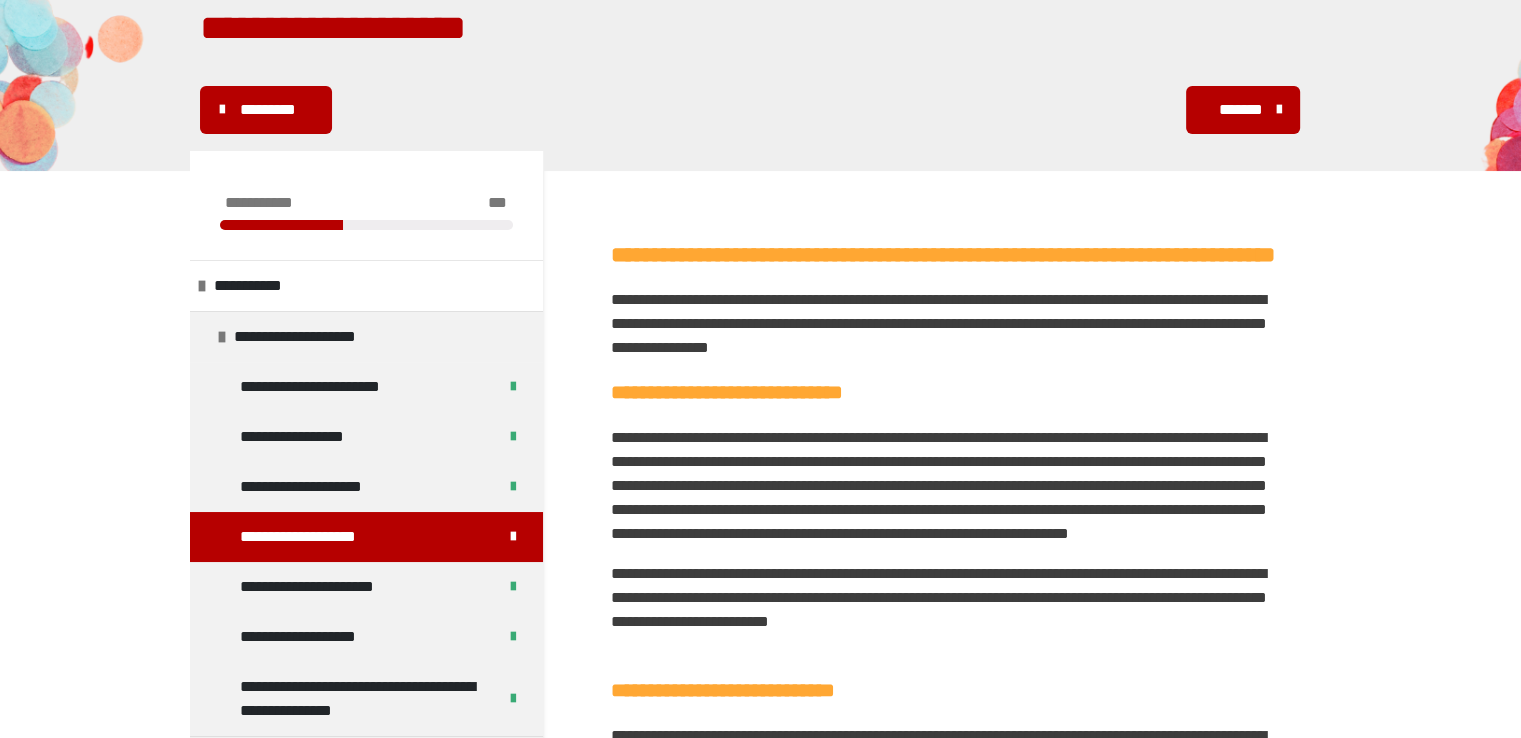 click on "**********" at bounding box center (951, 393) 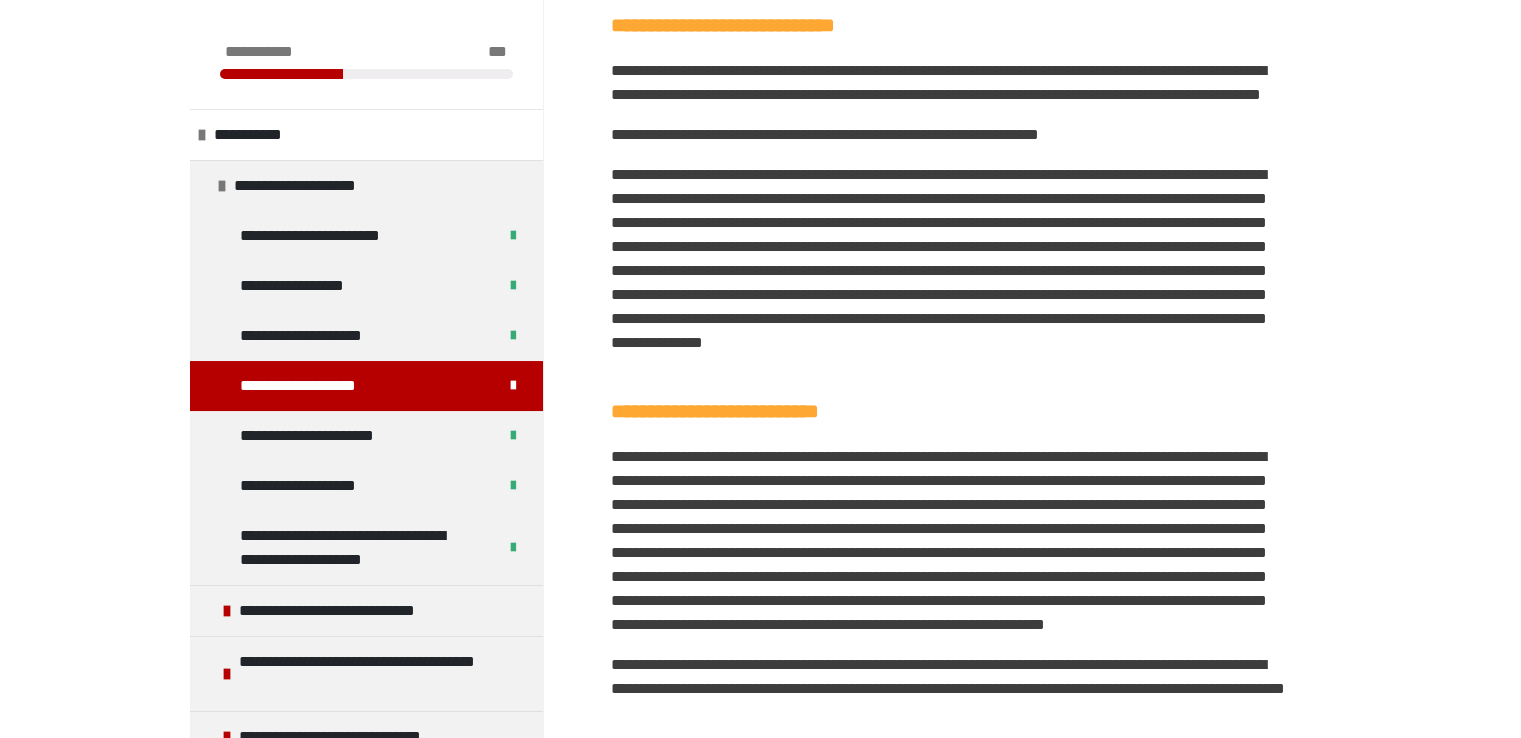 scroll, scrollTop: 900, scrollLeft: 0, axis: vertical 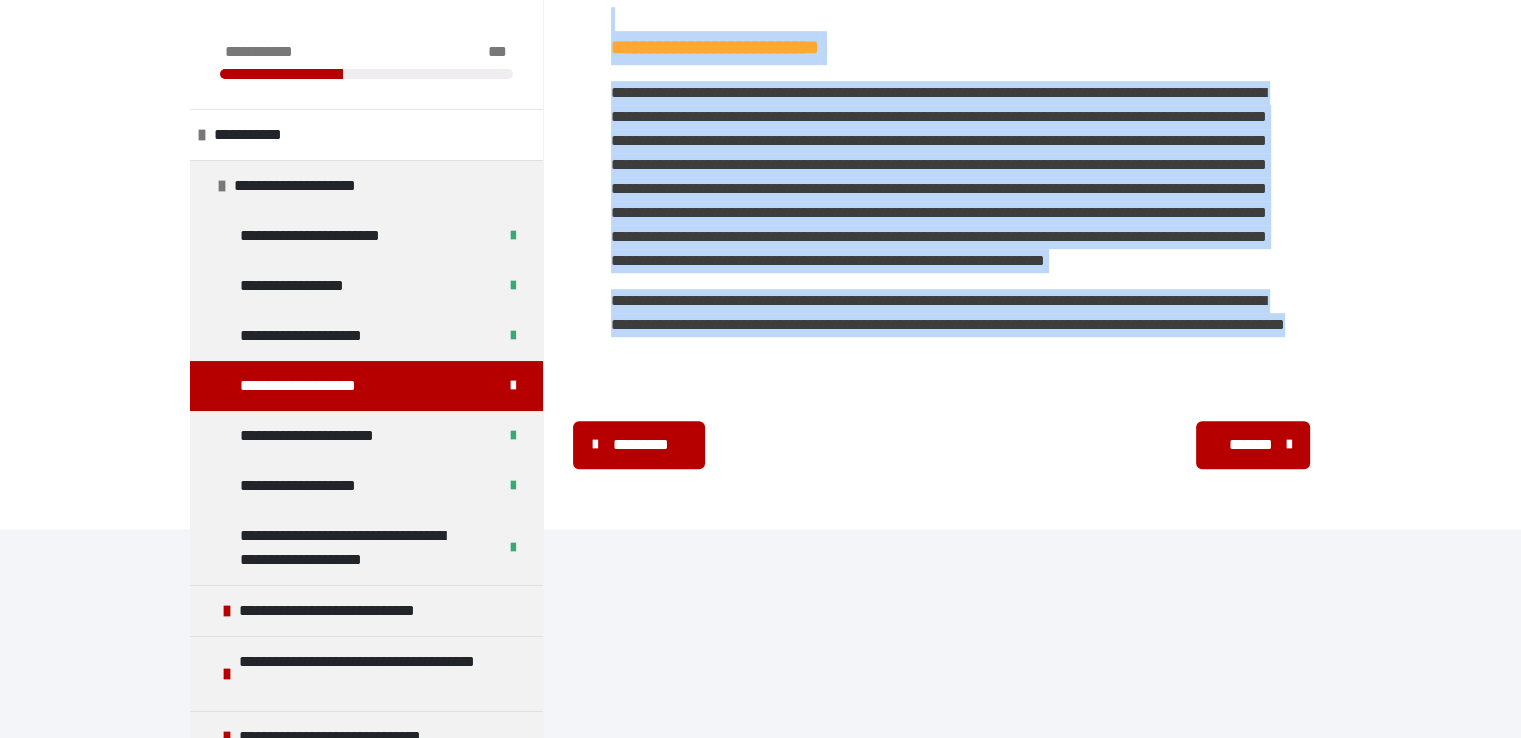 drag, startPoint x: 614, startPoint y: 459, endPoint x: 952, endPoint y: 545, distance: 348.76926 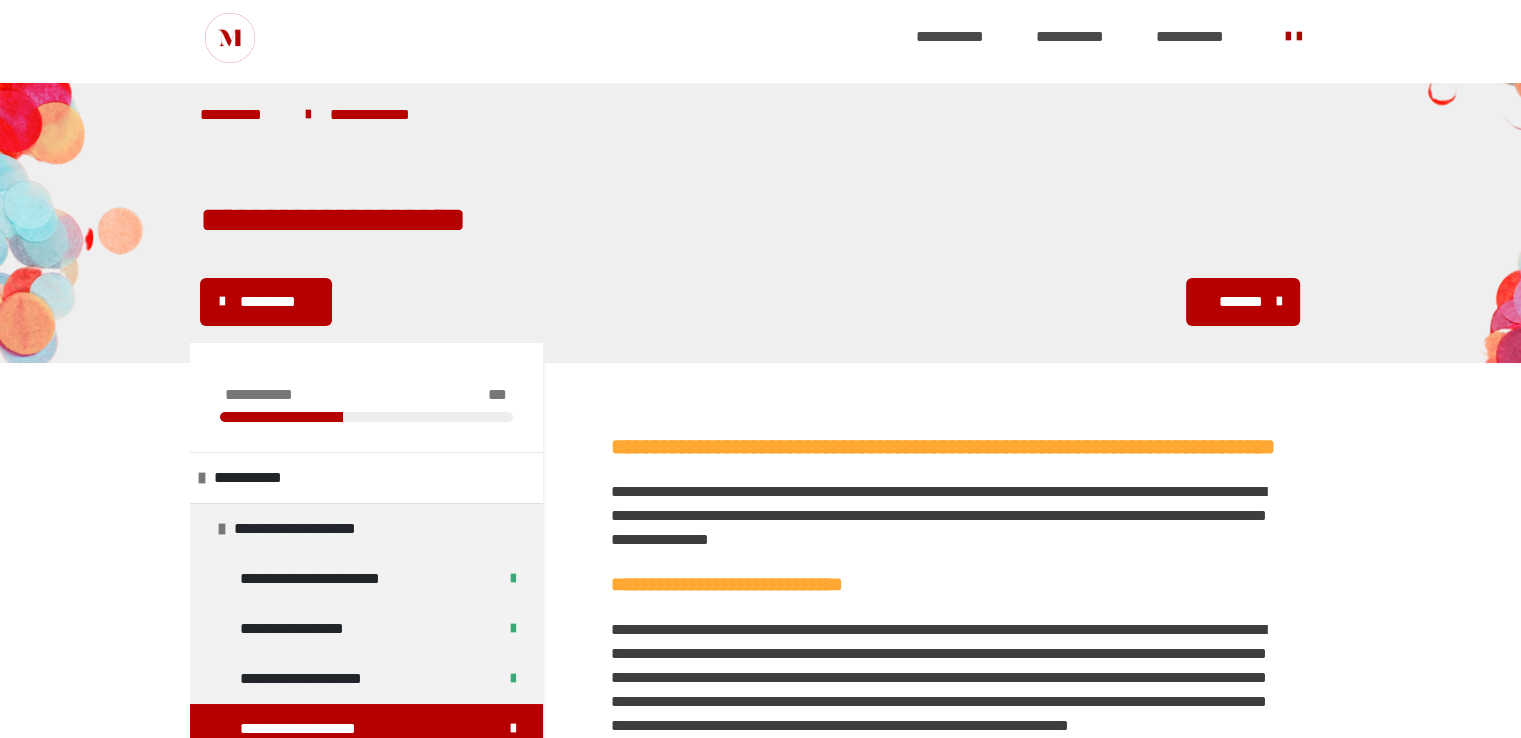 scroll, scrollTop: 0, scrollLeft: 0, axis: both 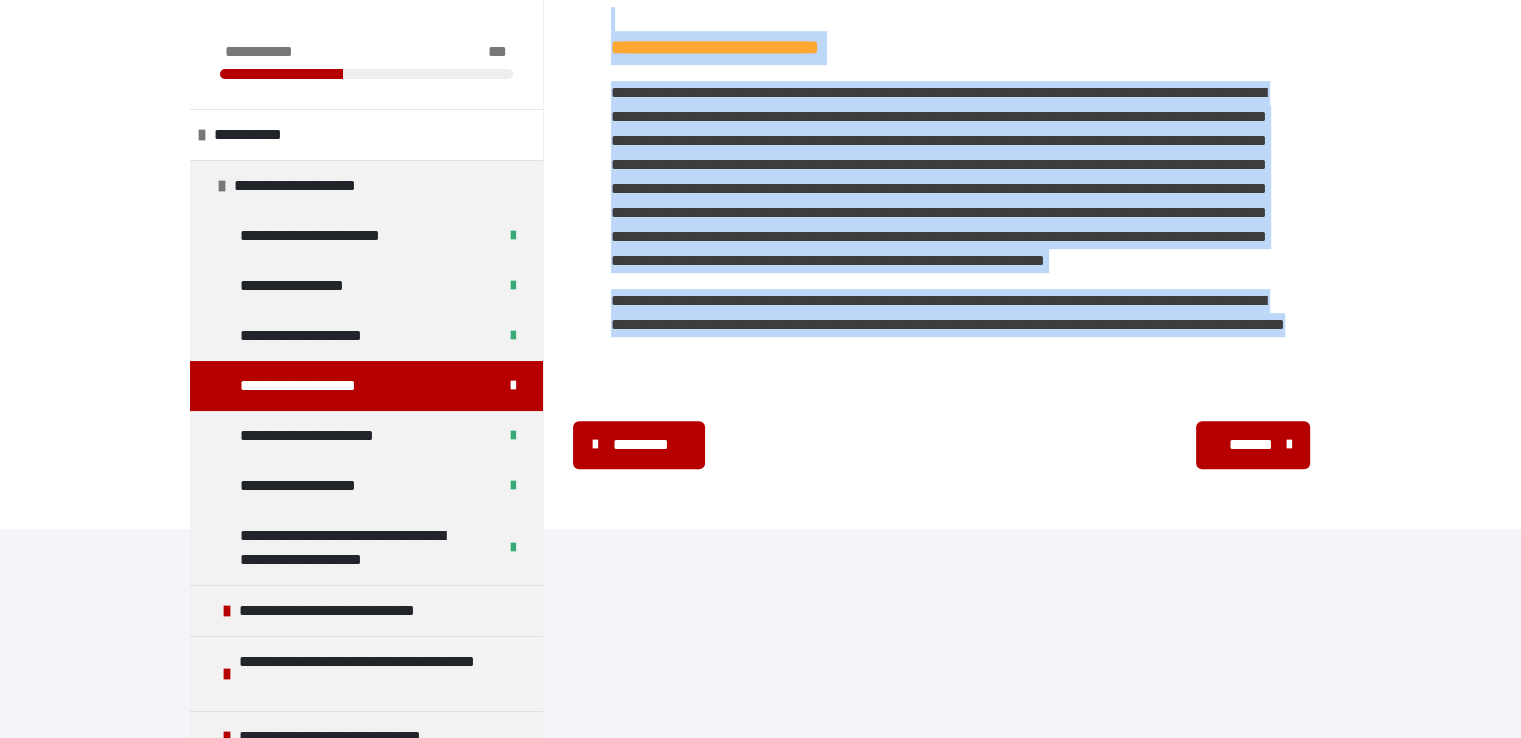 drag, startPoint x: 613, startPoint y: 461, endPoint x: 975, endPoint y: 537, distance: 369.89188 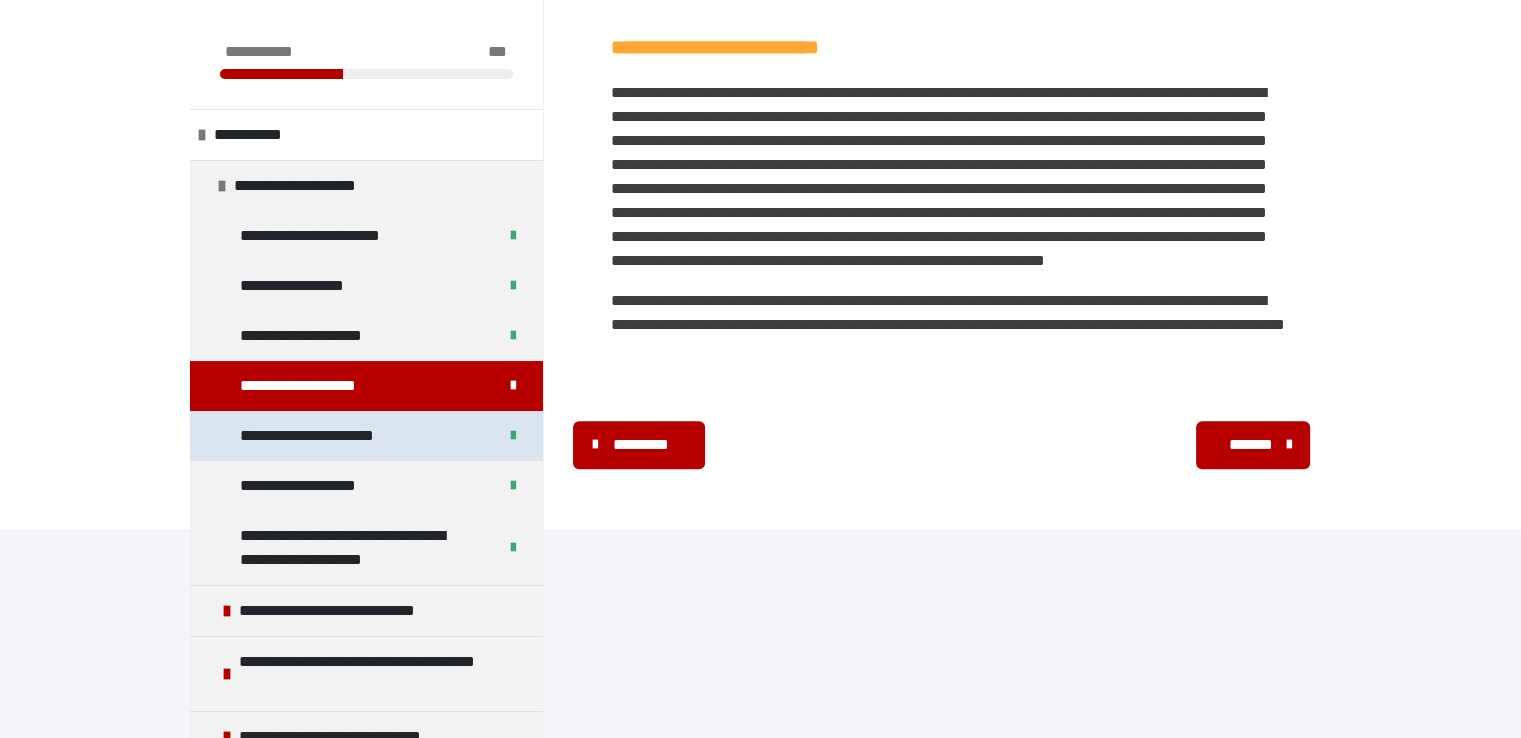 click on "**********" at bounding box center [335, 436] 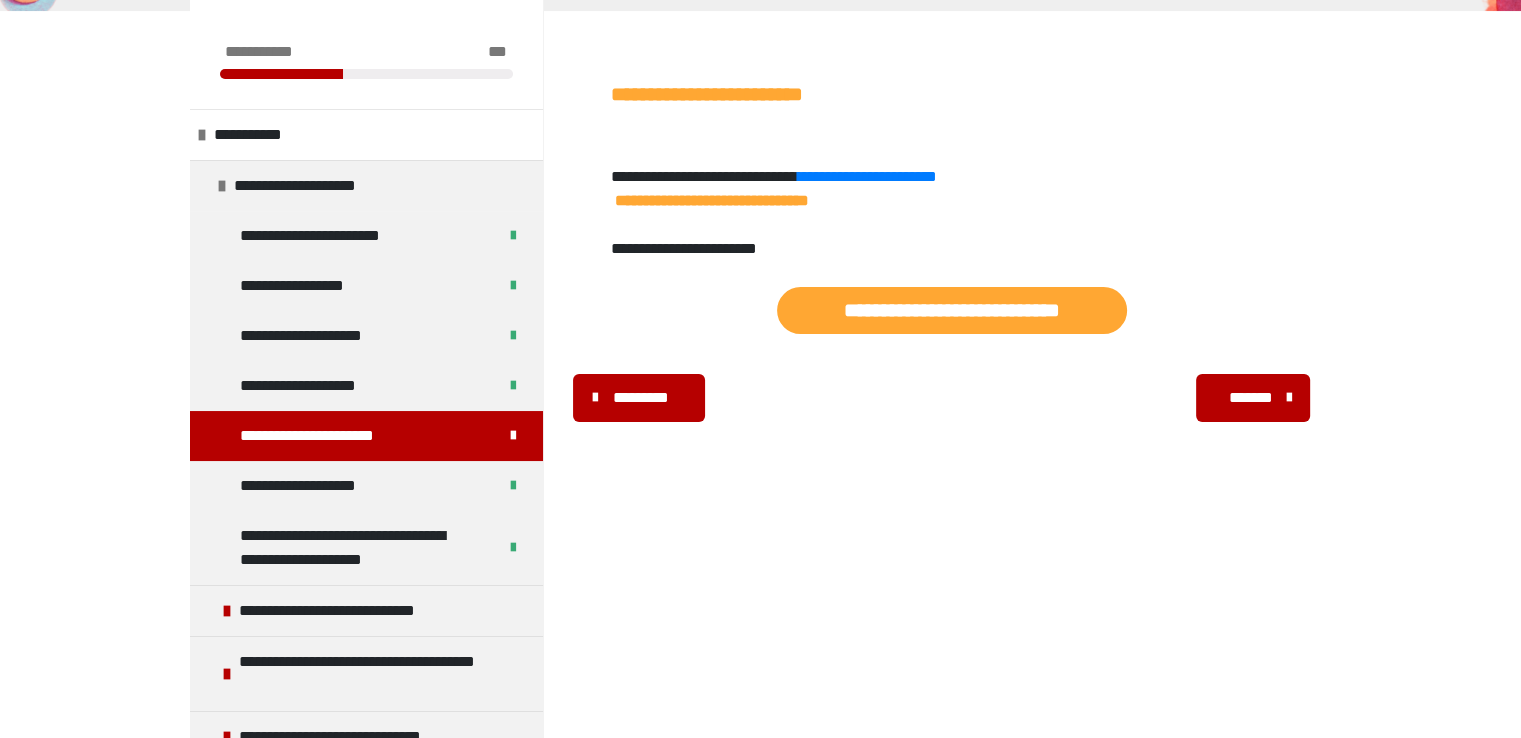 click on "**********" at bounding box center [335, 436] 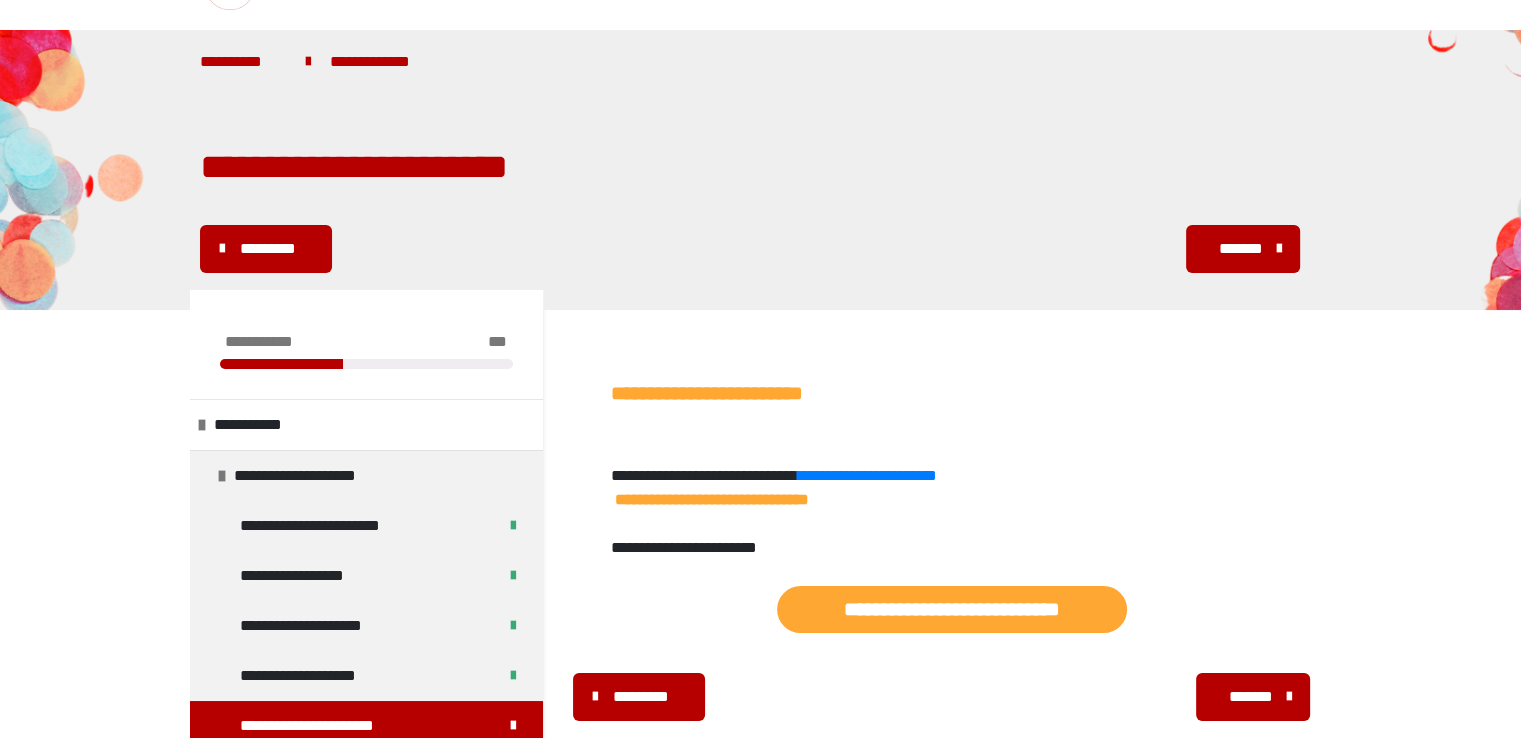 scroll, scrollTop: 0, scrollLeft: 0, axis: both 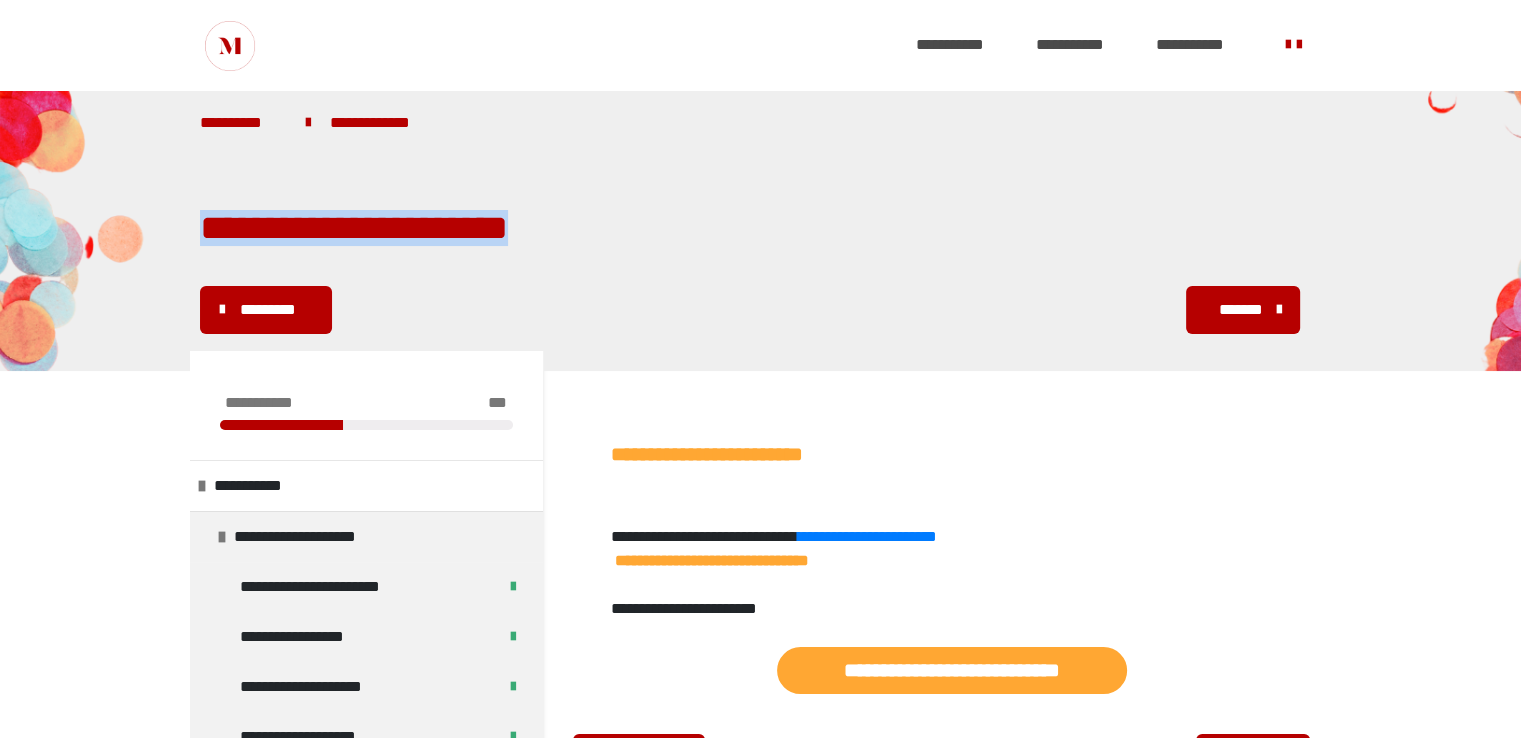 drag, startPoint x: 205, startPoint y: 237, endPoint x: 652, endPoint y: 237, distance: 447 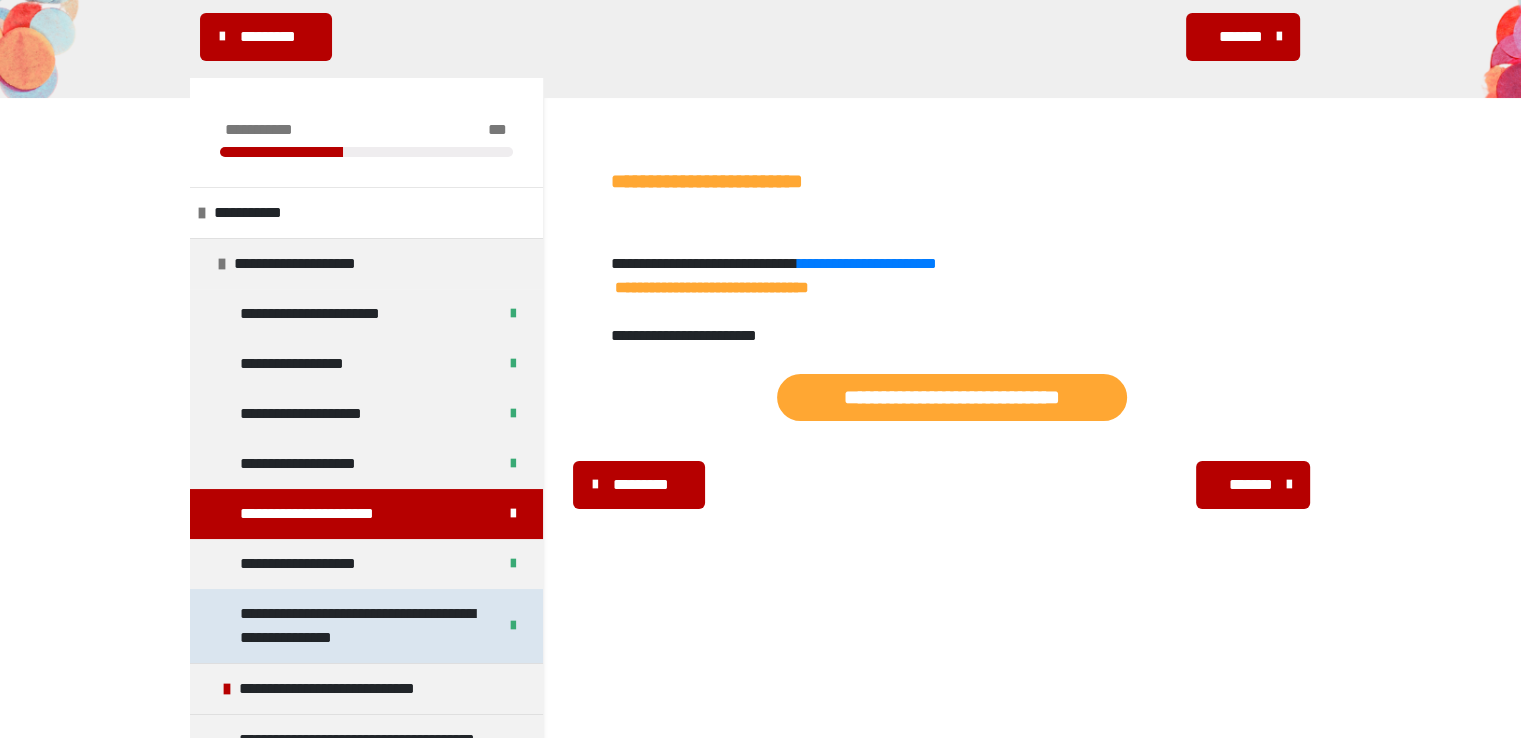 scroll, scrollTop: 300, scrollLeft: 0, axis: vertical 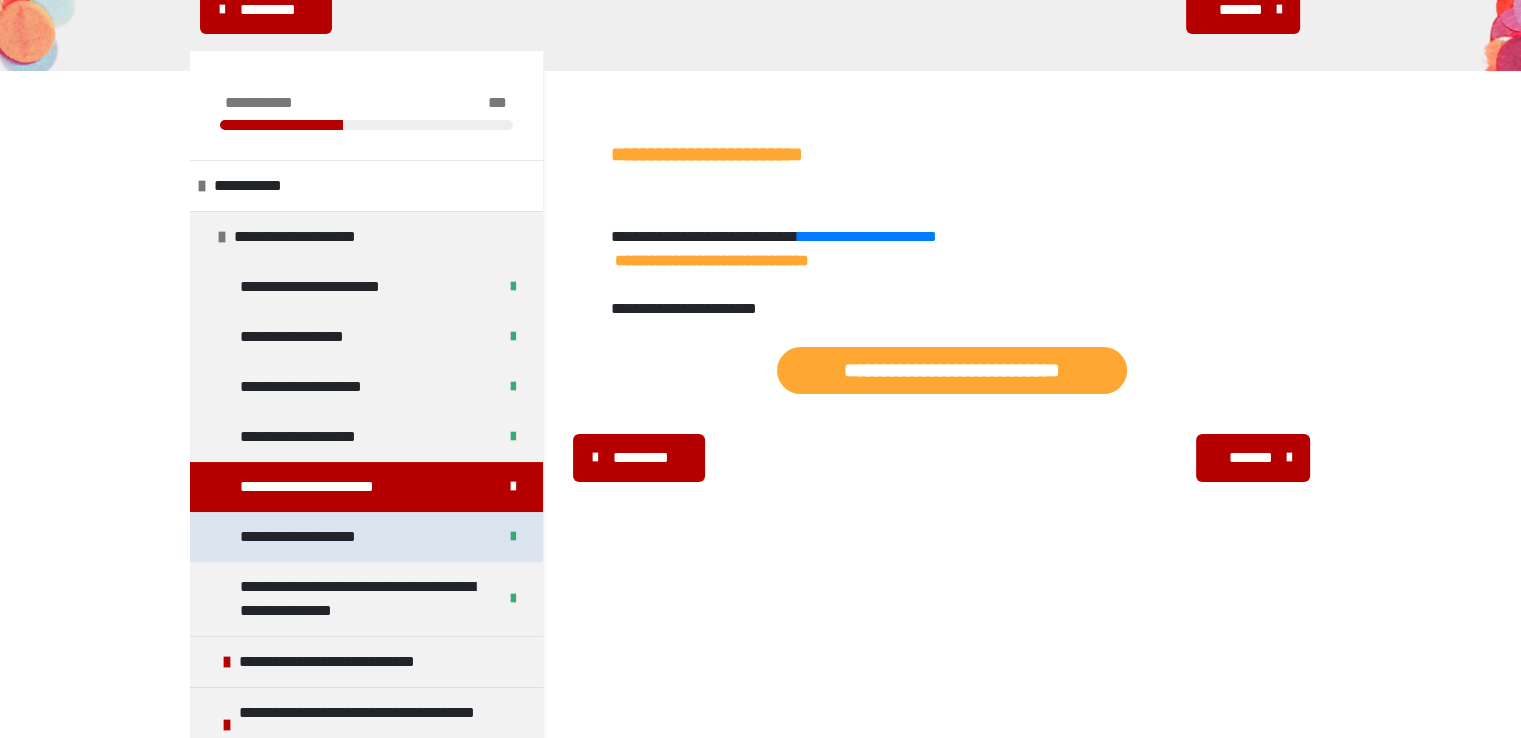 click on "**********" at bounding box center [308, 537] 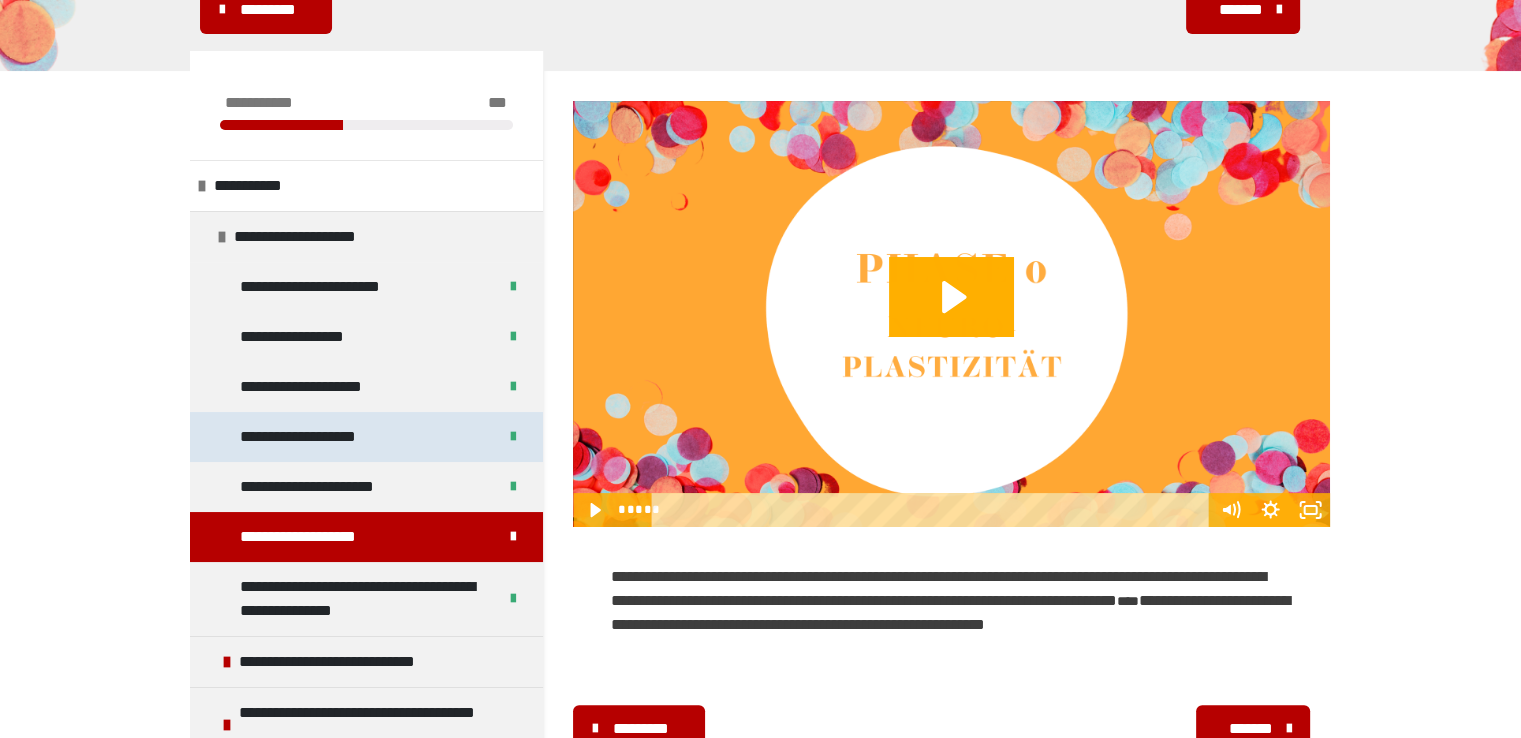 scroll, scrollTop: 0, scrollLeft: 0, axis: both 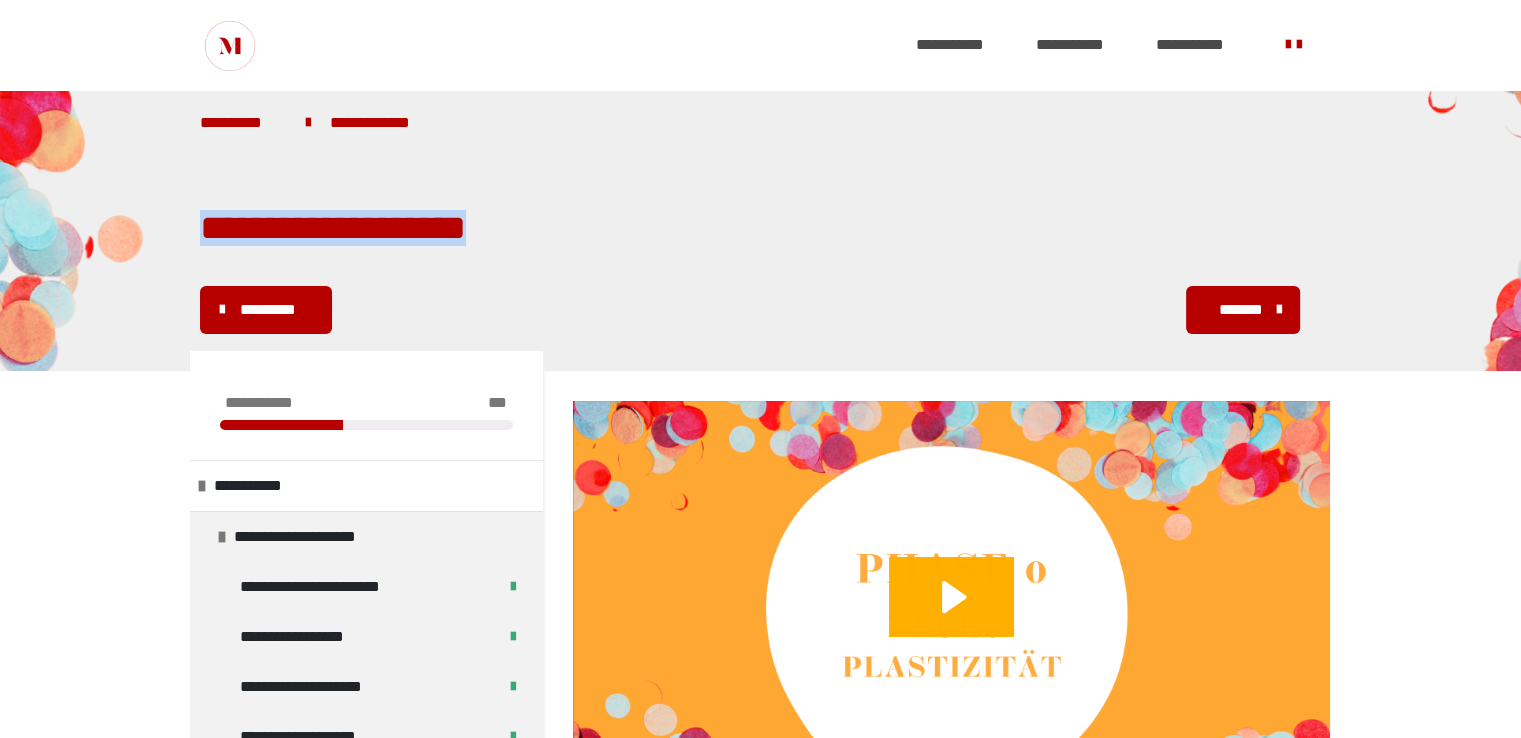 drag, startPoint x: 497, startPoint y: 229, endPoint x: 205, endPoint y: 229, distance: 292 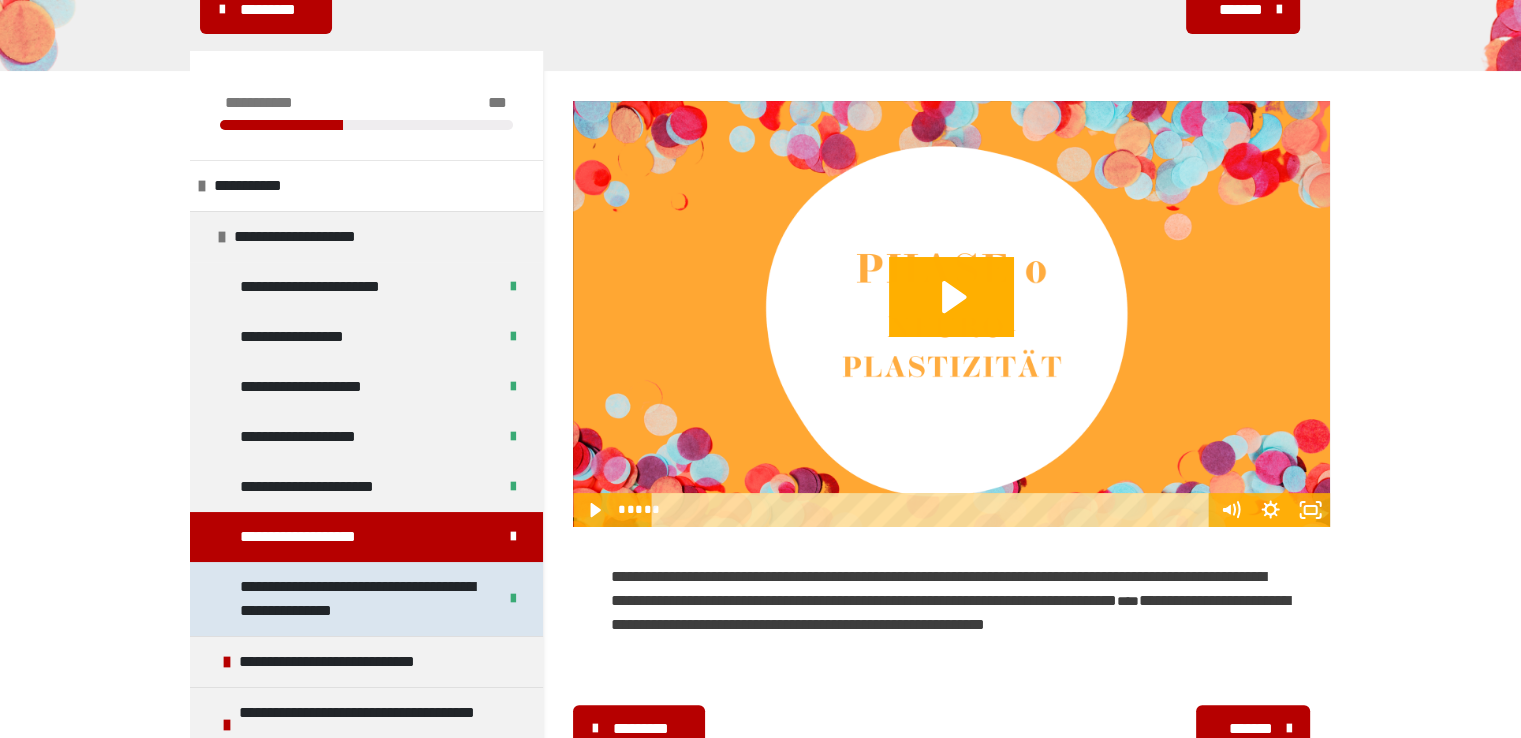 click on "**********" at bounding box center [360, 599] 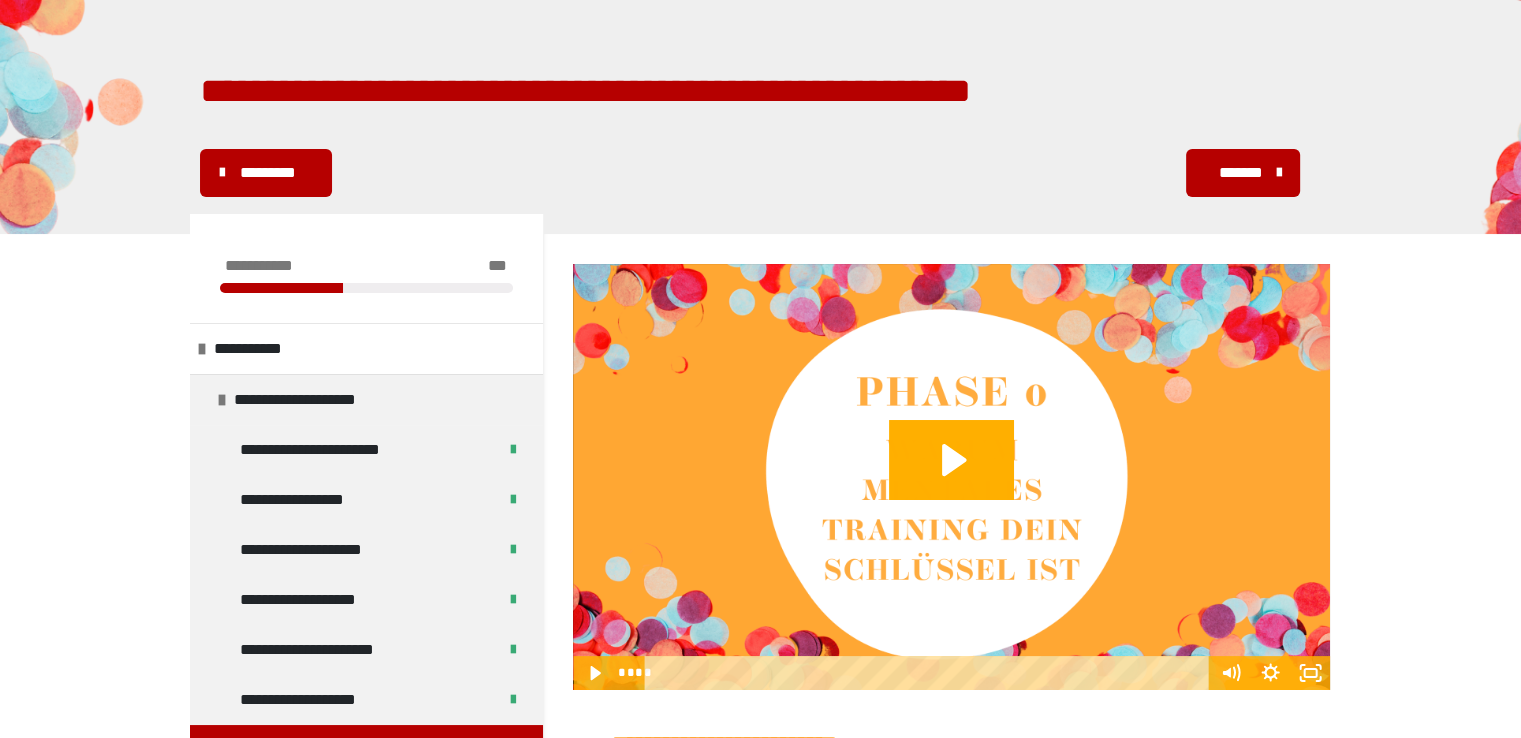 scroll, scrollTop: 0, scrollLeft: 0, axis: both 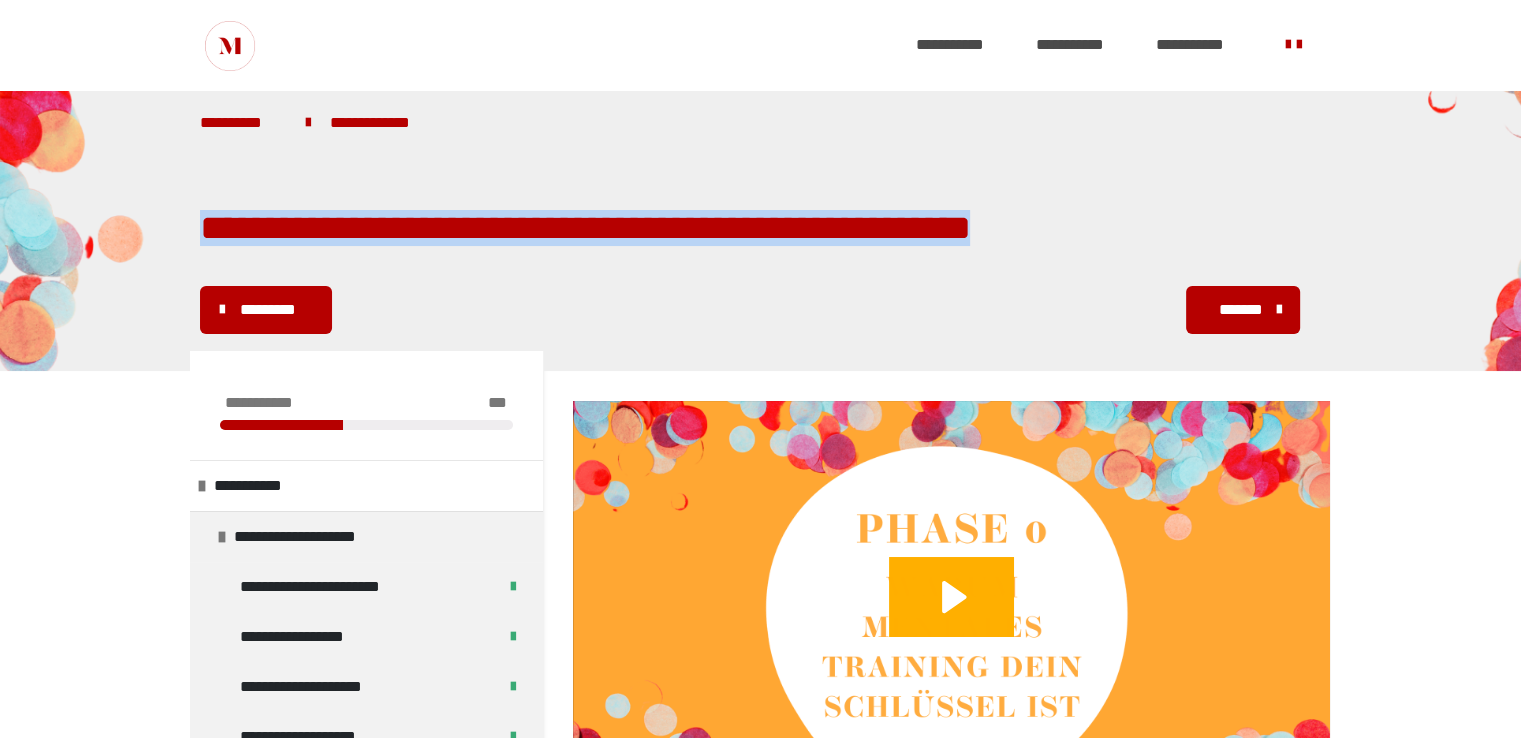 drag, startPoint x: 200, startPoint y: 242, endPoint x: 1110, endPoint y: 218, distance: 910.3164 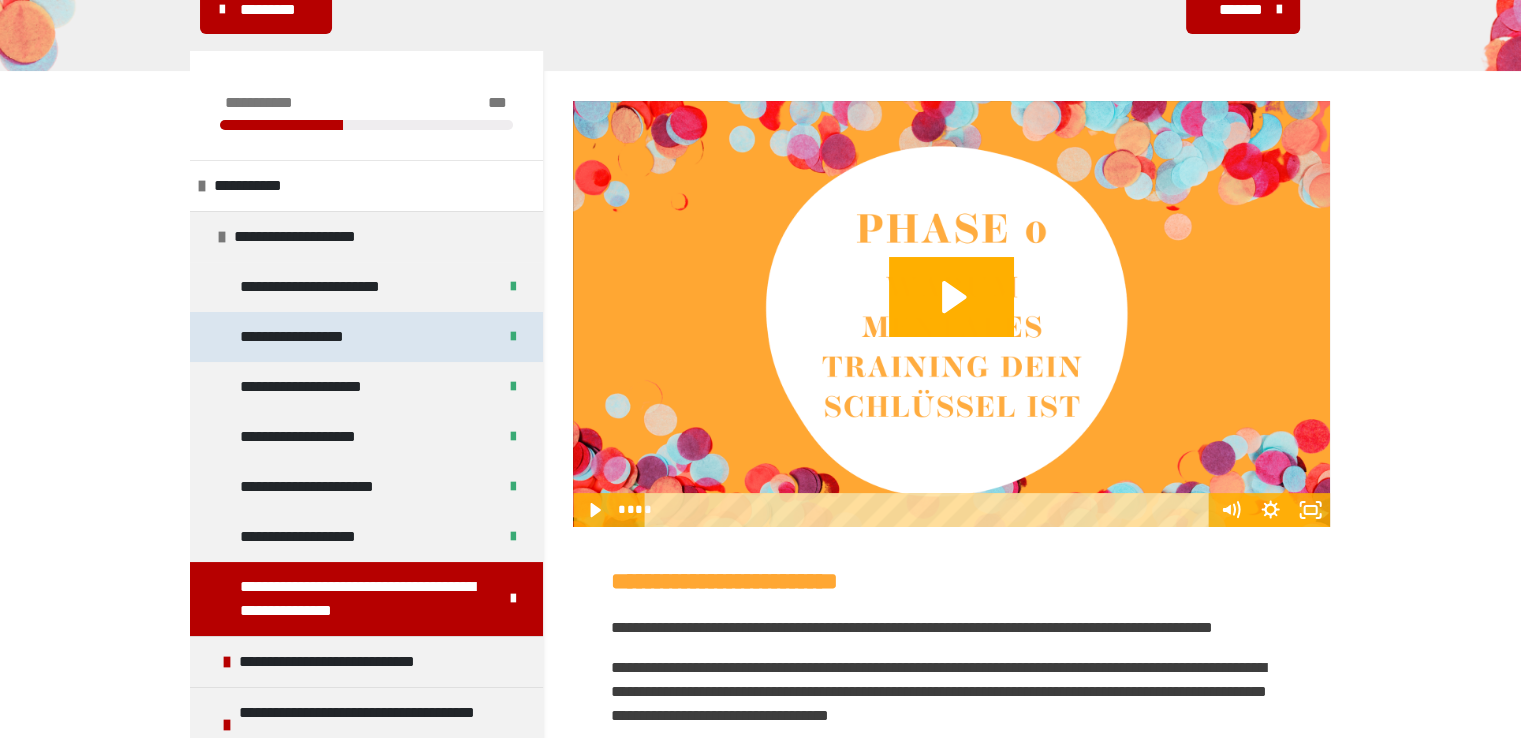 scroll, scrollTop: 400, scrollLeft: 0, axis: vertical 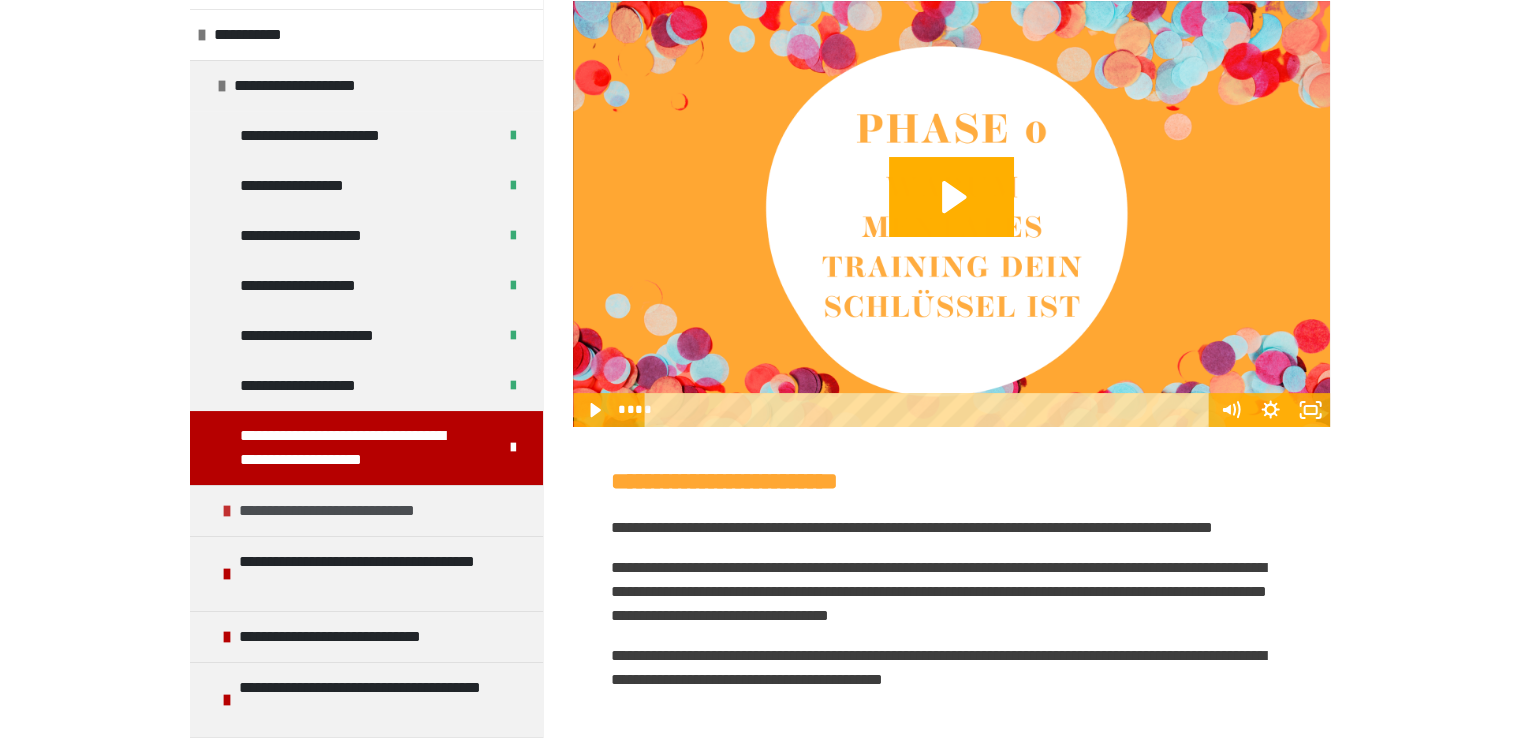click at bounding box center [227, 511] 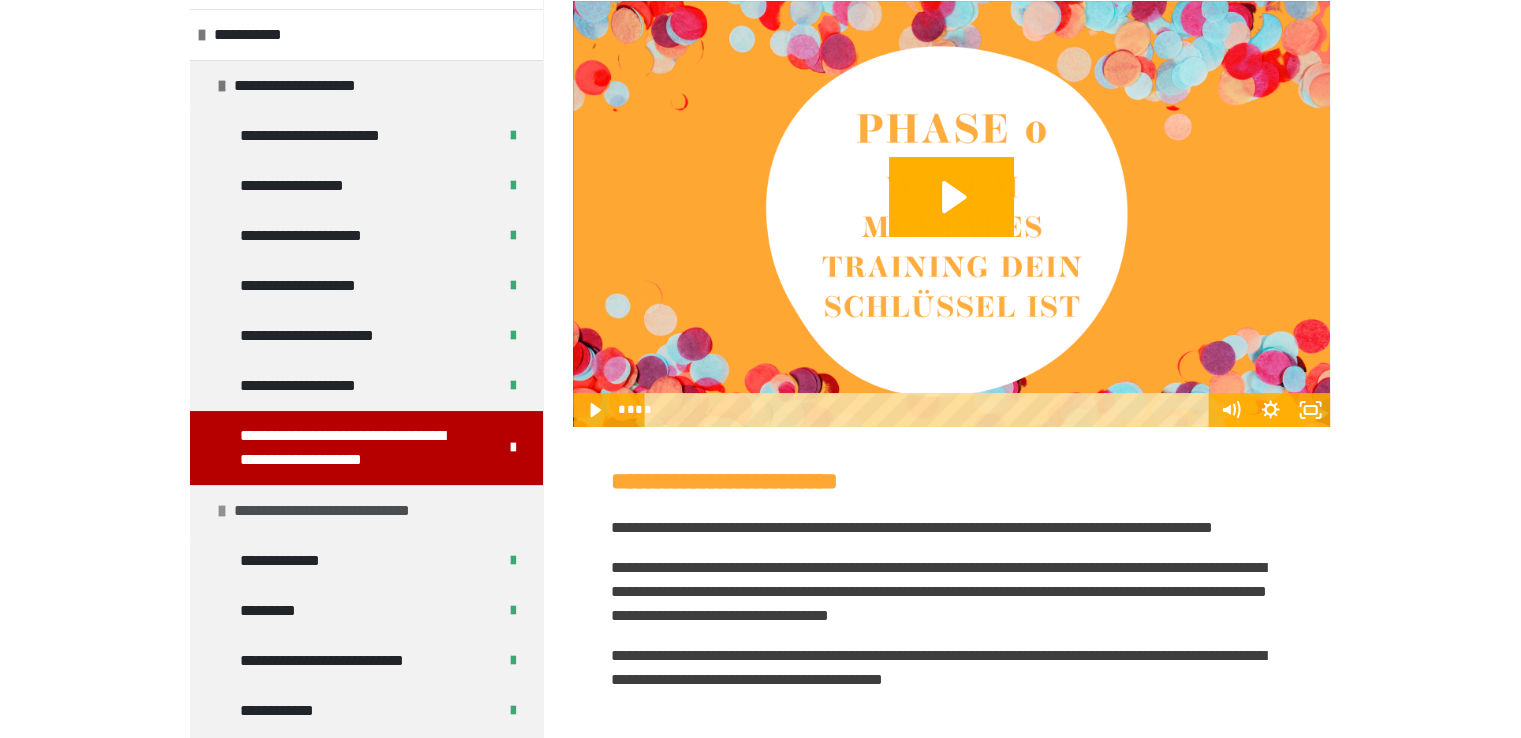 click on "**********" at bounding box center [341, 511] 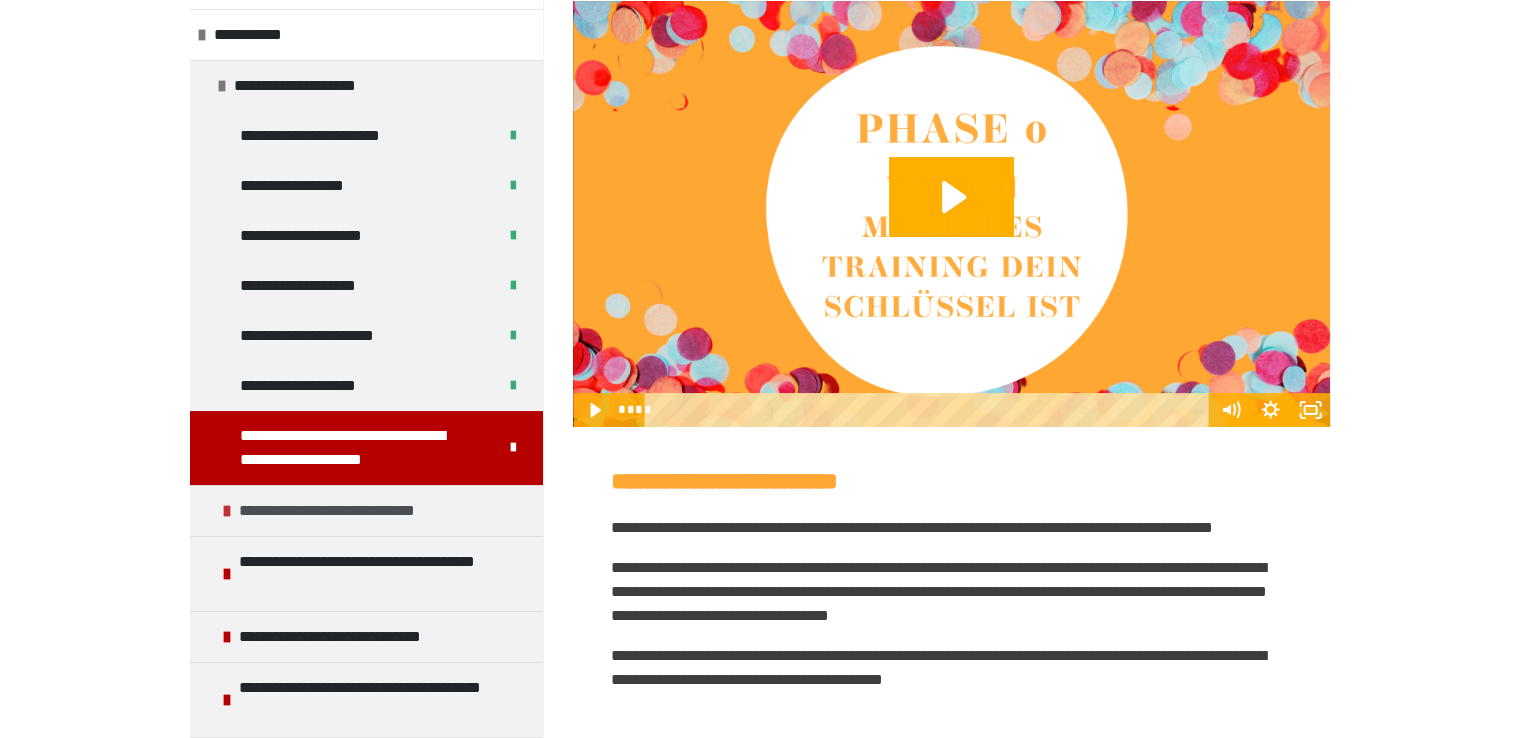 click on "**********" at bounding box center [346, 511] 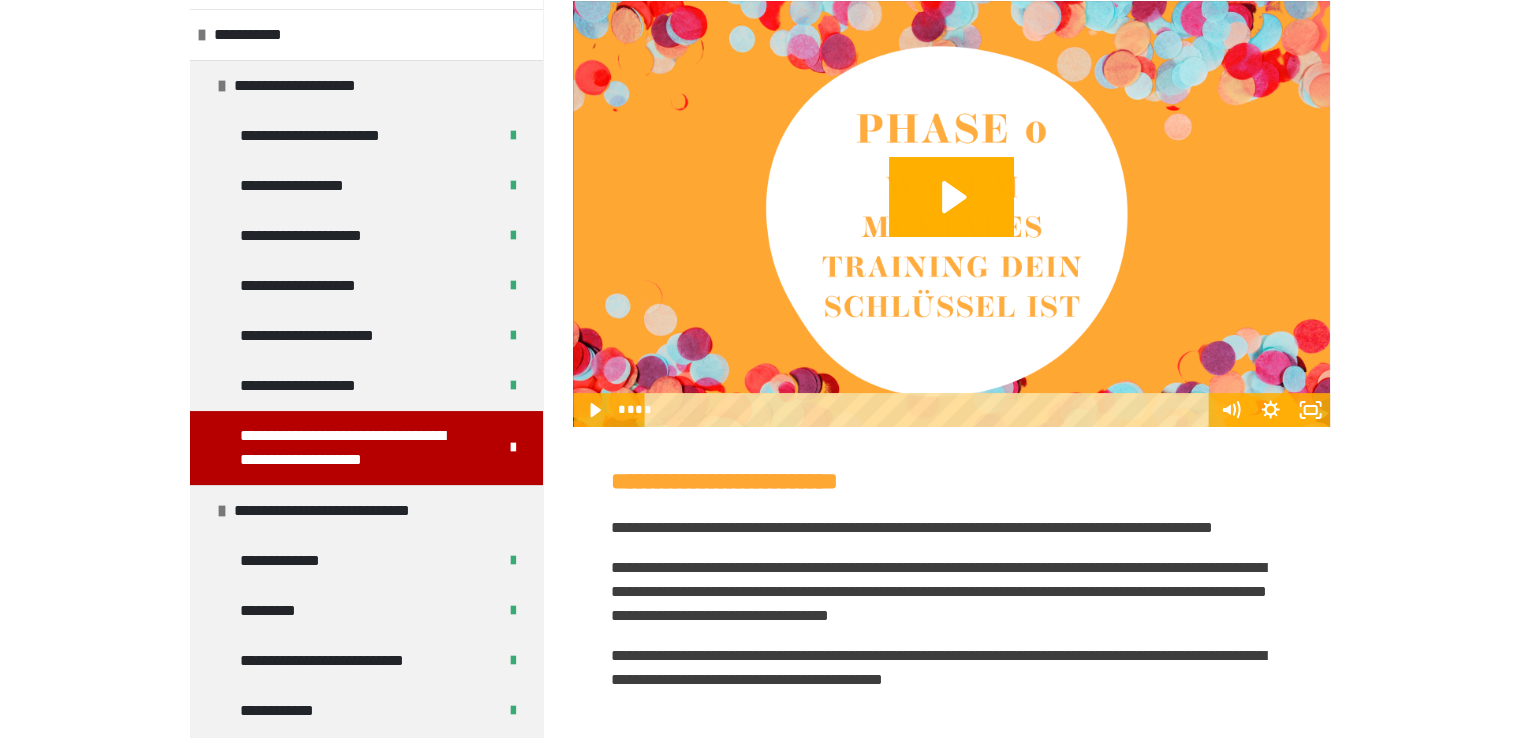 scroll, scrollTop: 156, scrollLeft: 0, axis: vertical 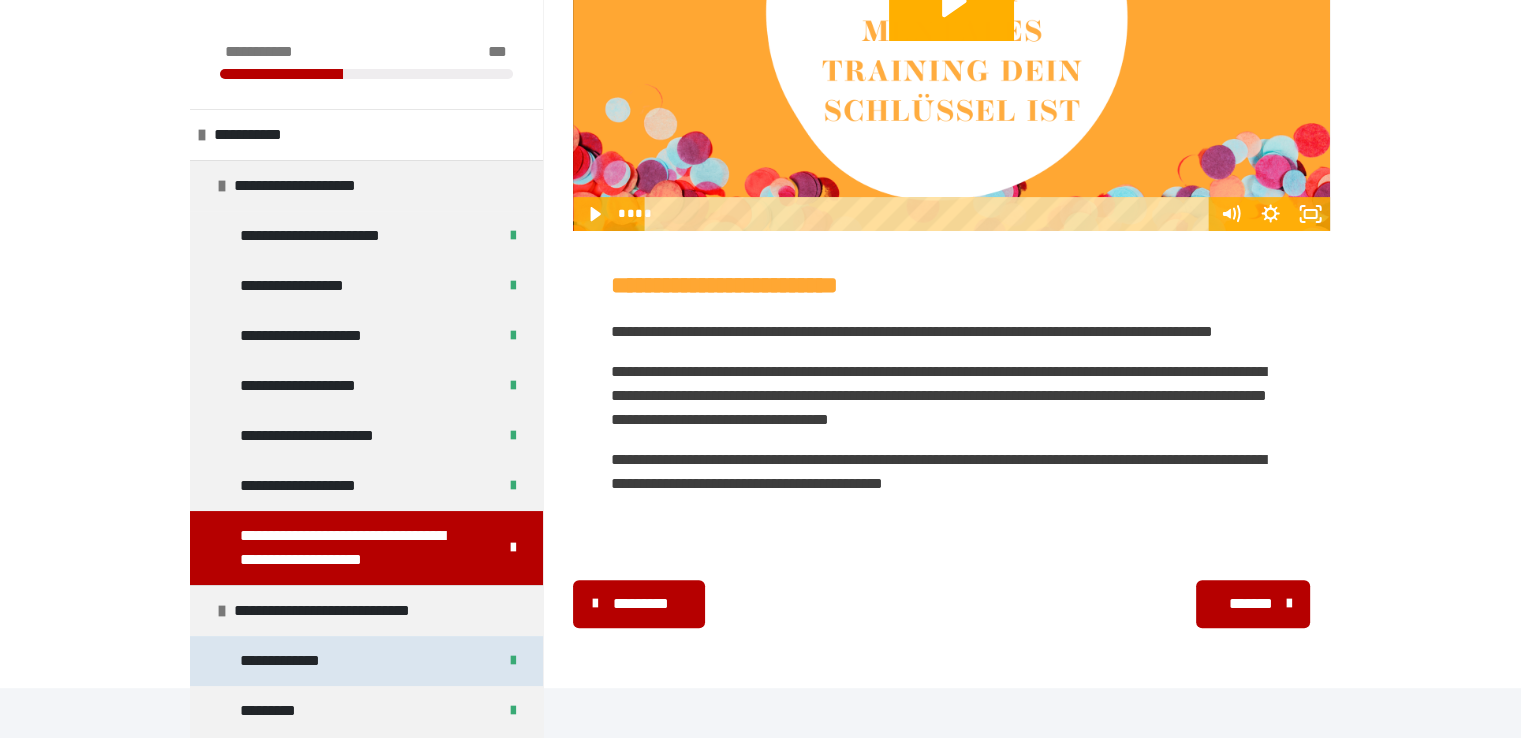 click on "**********" at bounding box center (366, 661) 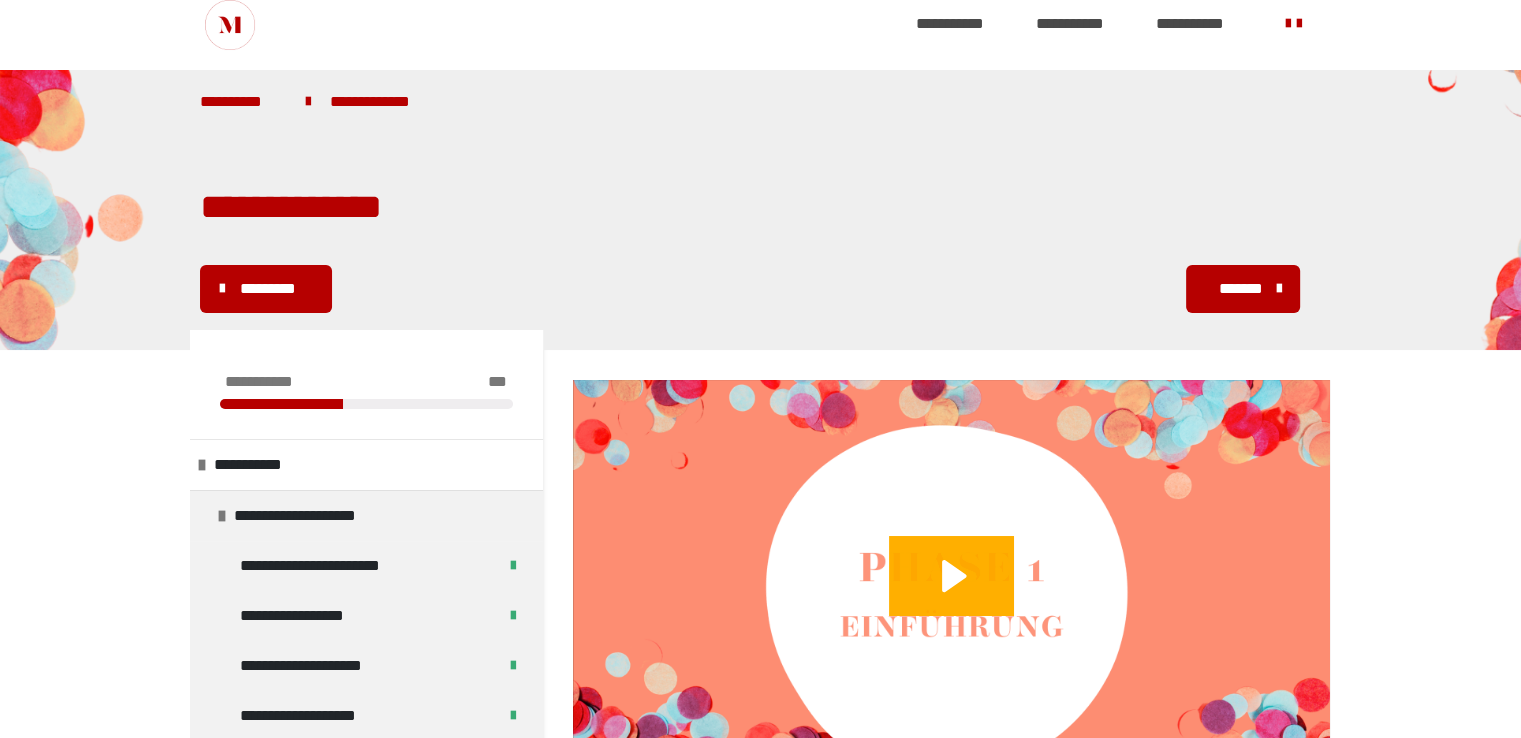 scroll, scrollTop: 0, scrollLeft: 0, axis: both 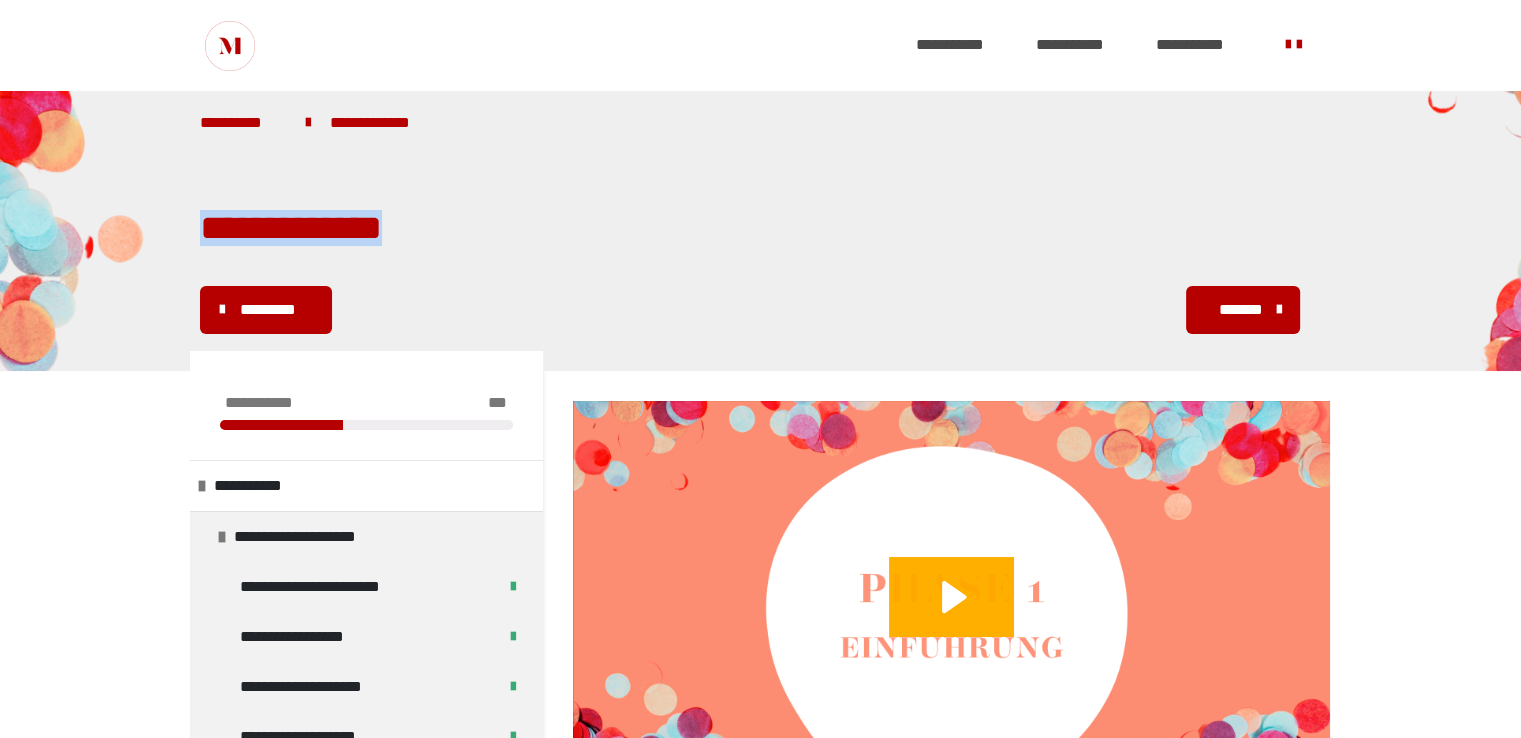drag, startPoint x: 205, startPoint y: 231, endPoint x: 443, endPoint y: 236, distance: 238.05252 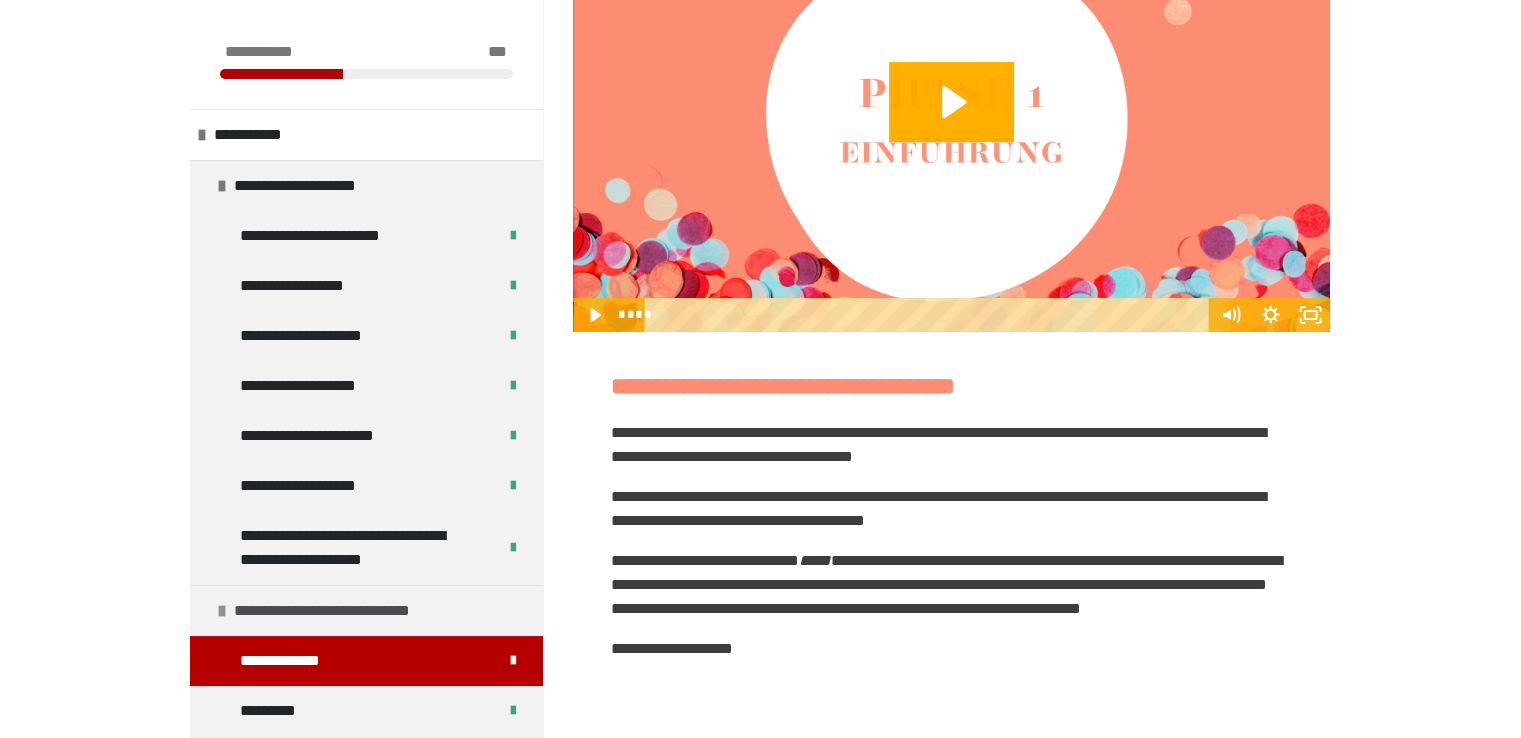 scroll, scrollTop: 500, scrollLeft: 0, axis: vertical 